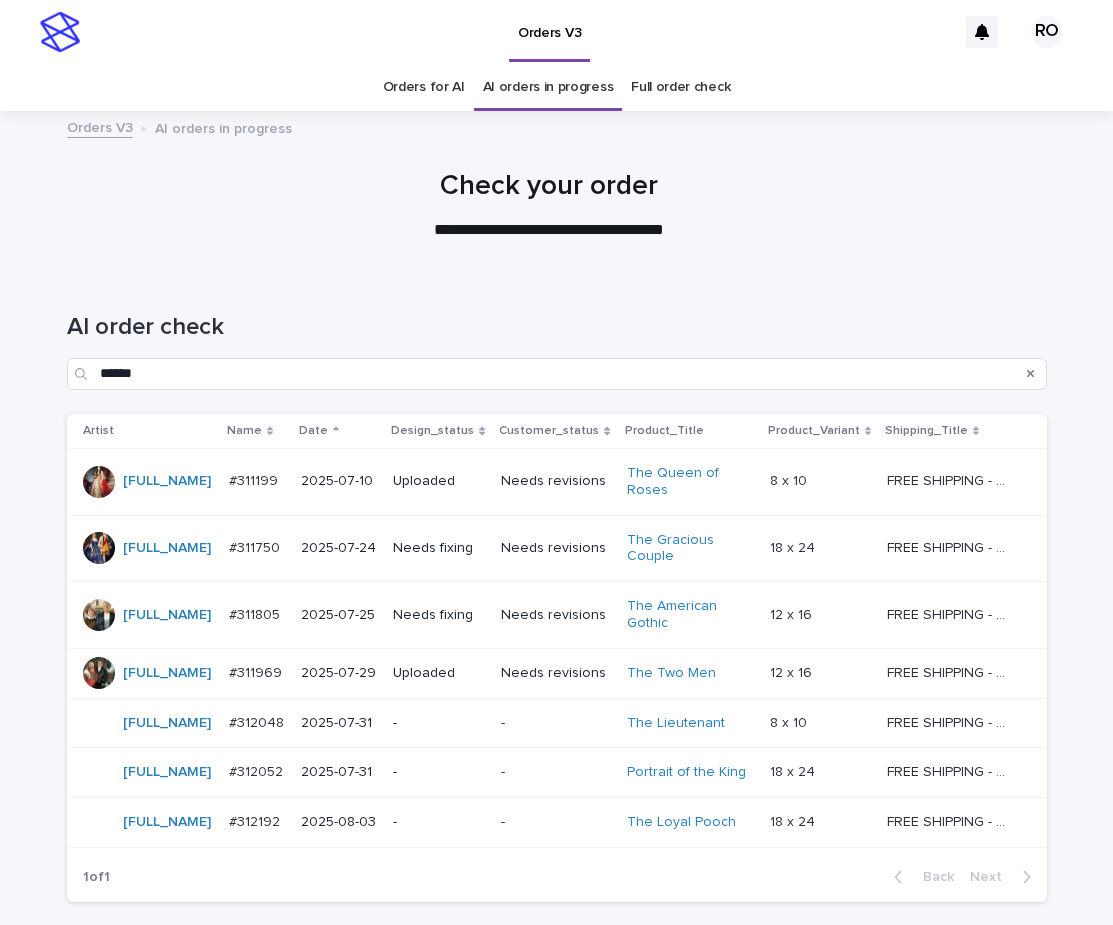 scroll, scrollTop: 0, scrollLeft: 0, axis: both 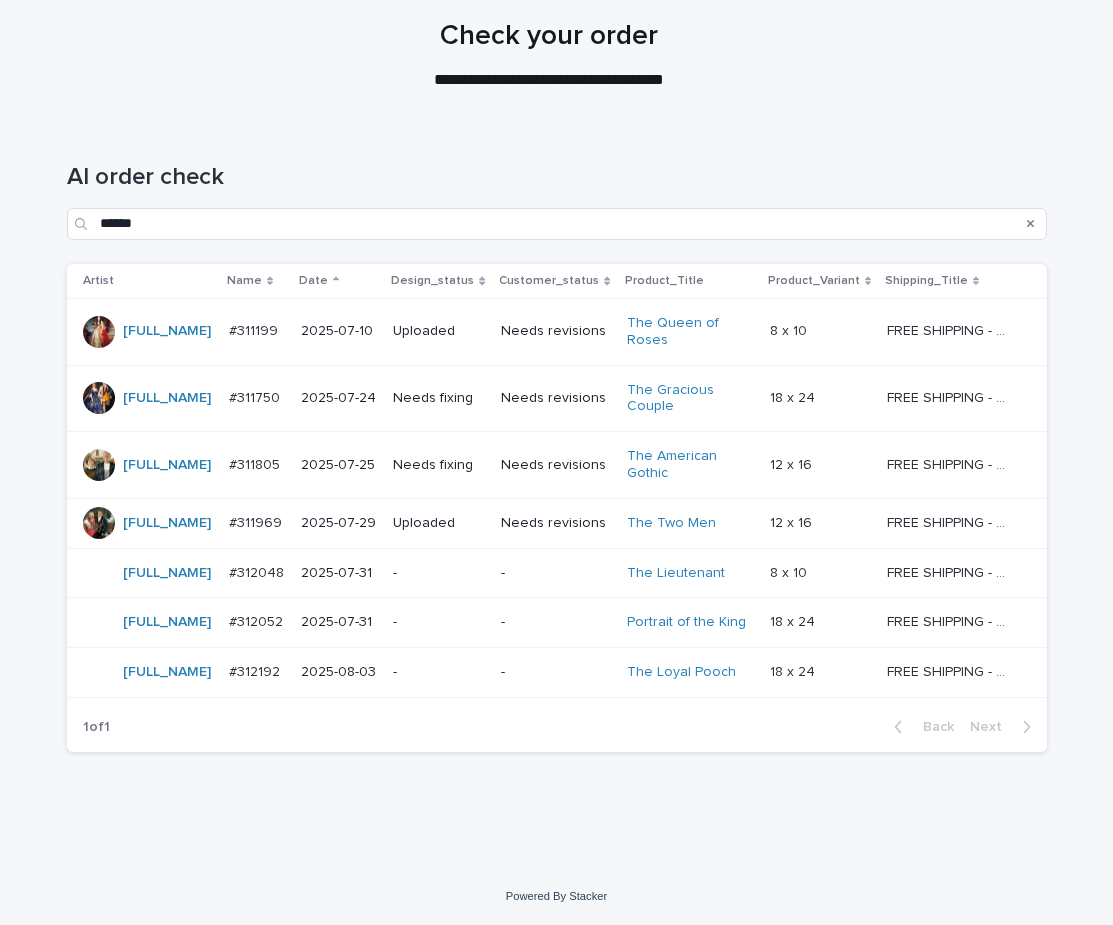 click on "Needs revisions" at bounding box center [555, 398] 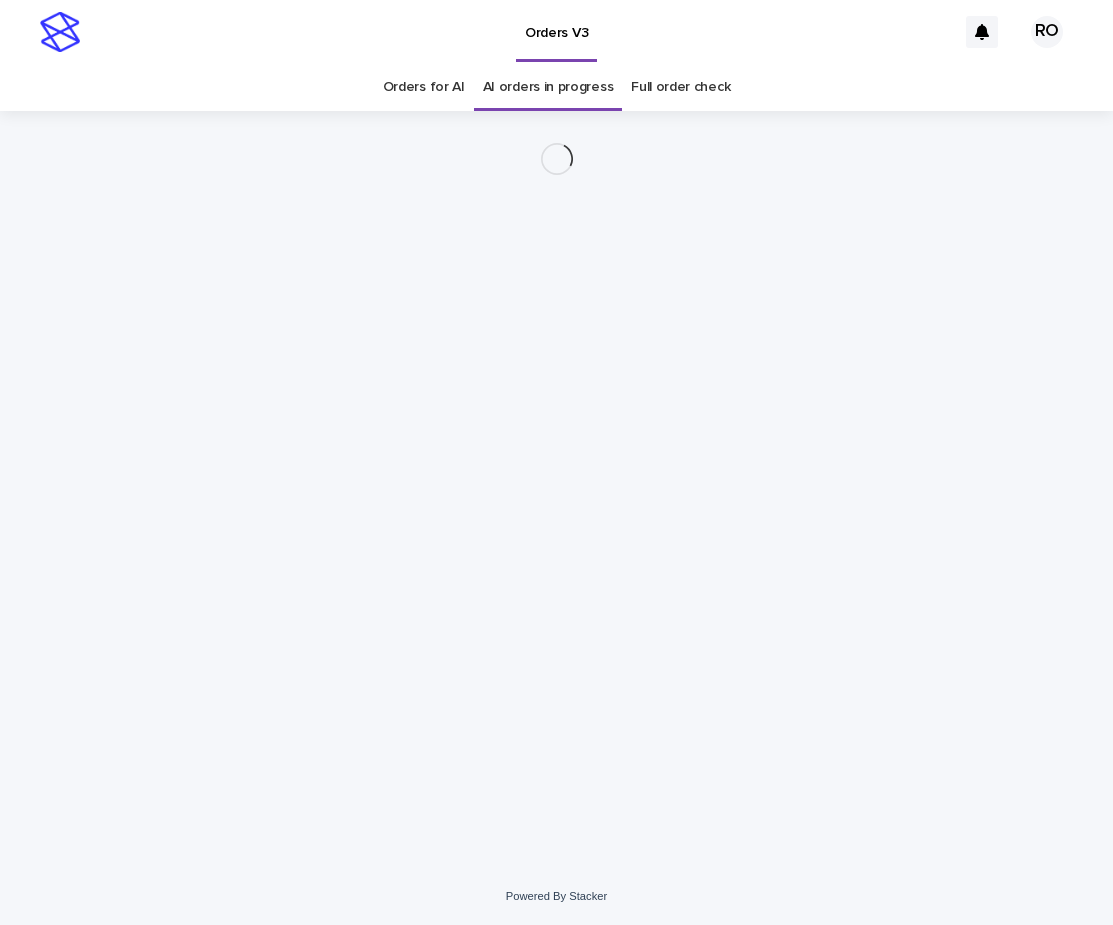 scroll, scrollTop: 0, scrollLeft: 0, axis: both 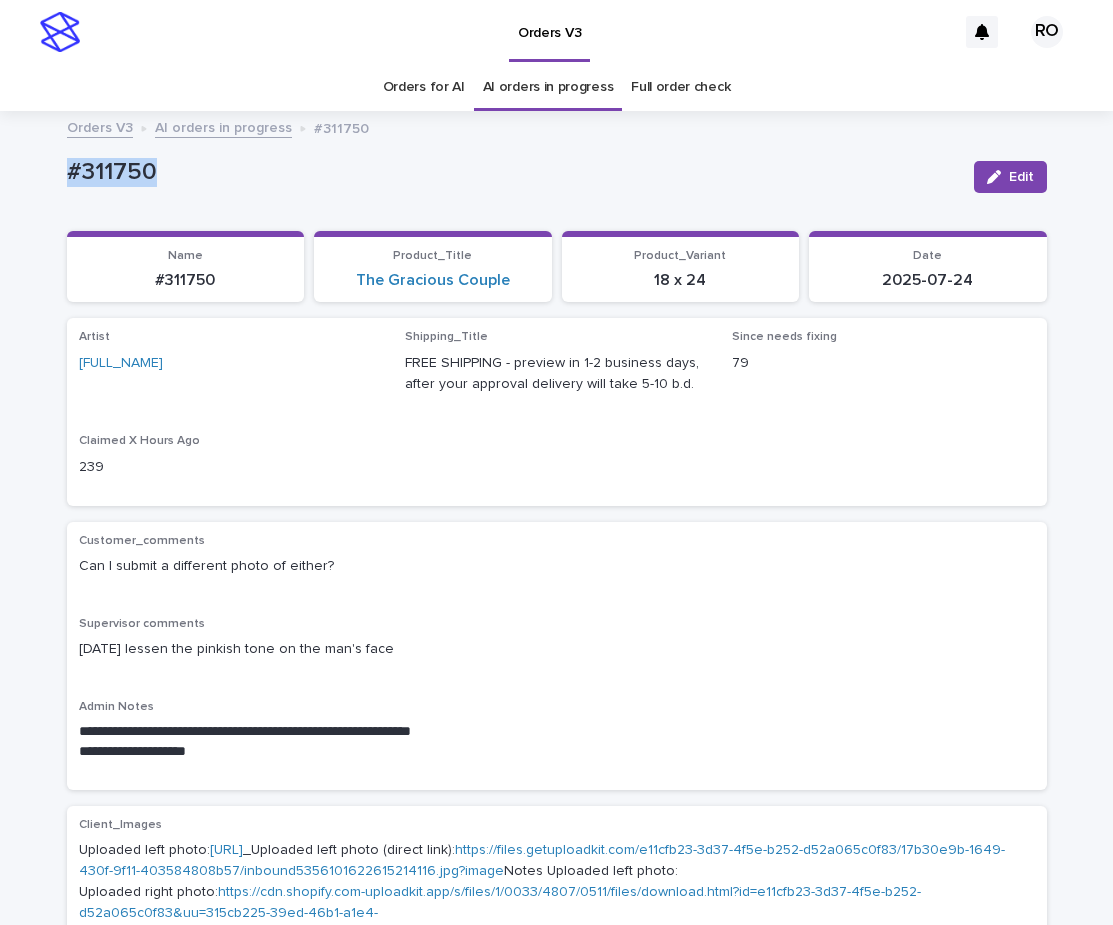 drag, startPoint x: 170, startPoint y: 173, endPoint x: 16, endPoint y: 185, distance: 154.46683 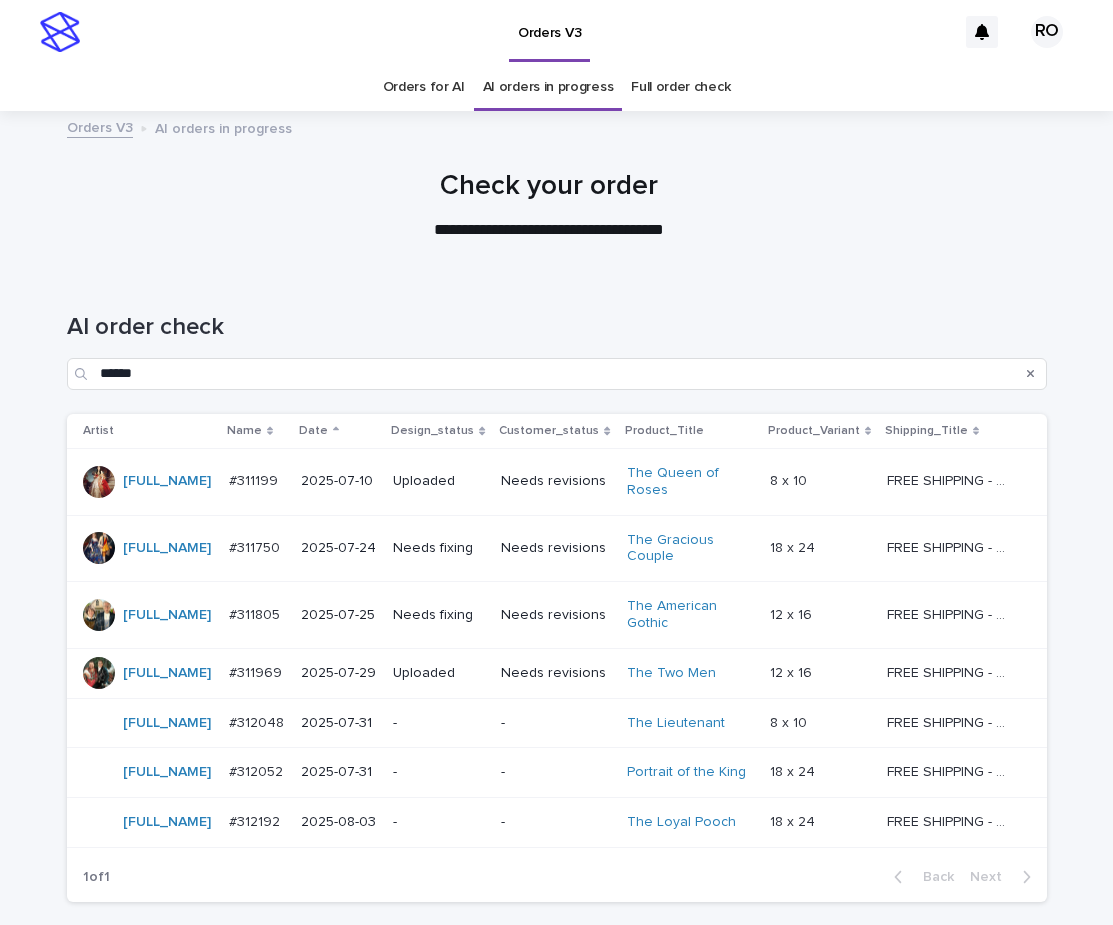 scroll, scrollTop: 64, scrollLeft: 0, axis: vertical 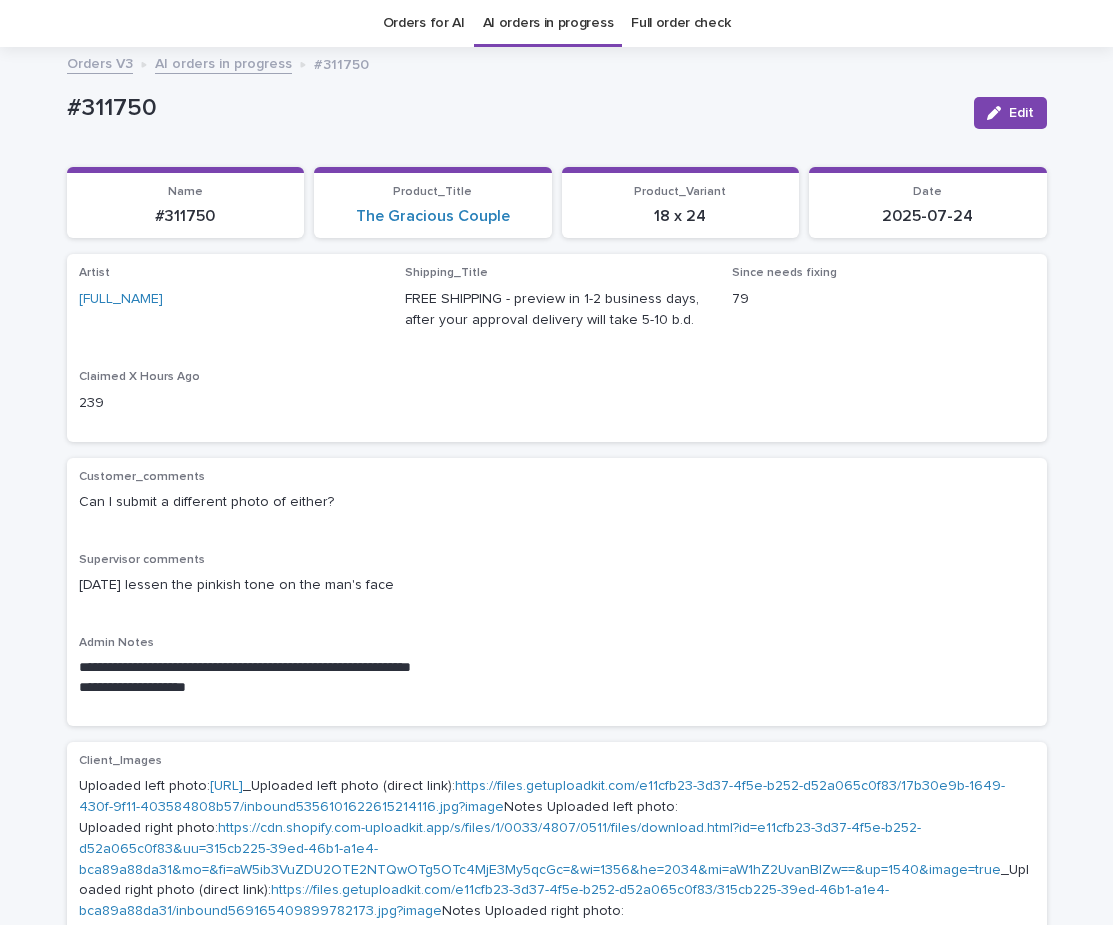 click on "Edit" at bounding box center (1010, 113) 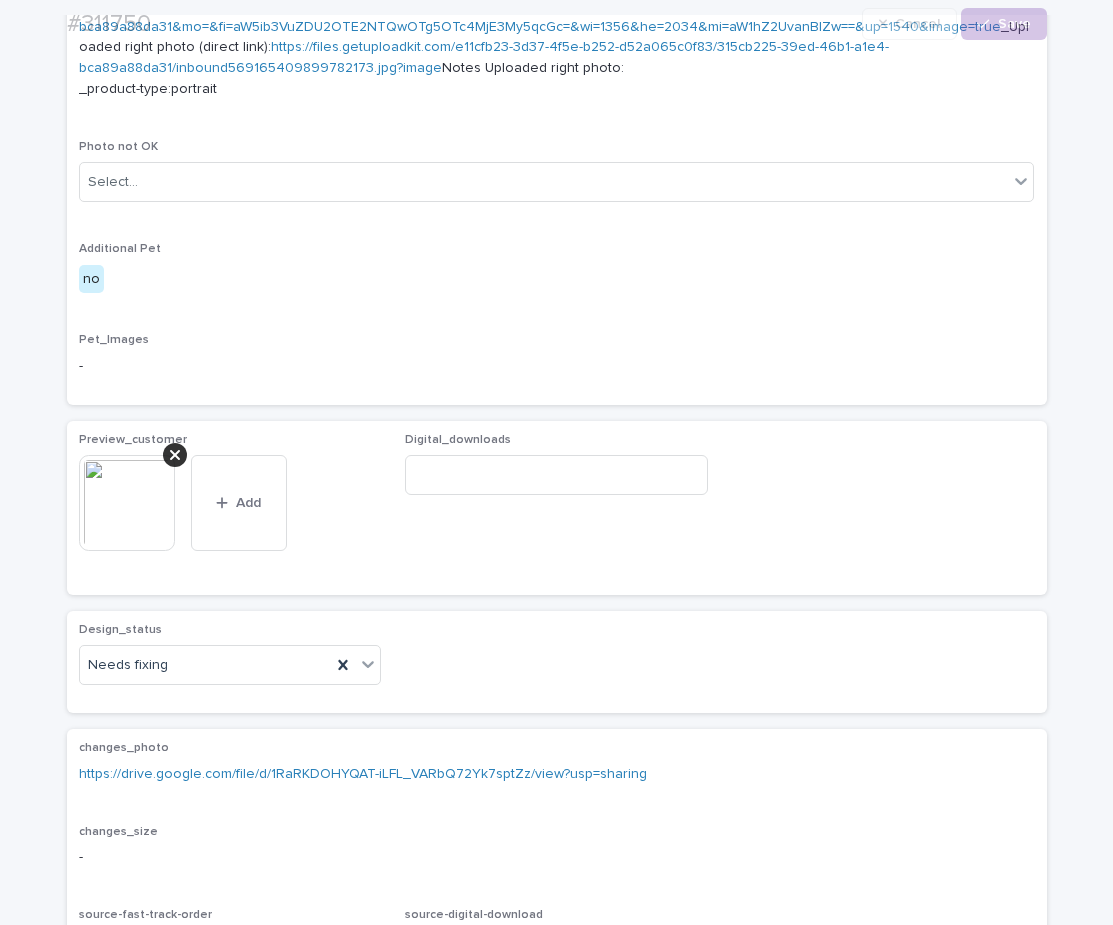 scroll, scrollTop: 1246, scrollLeft: 0, axis: vertical 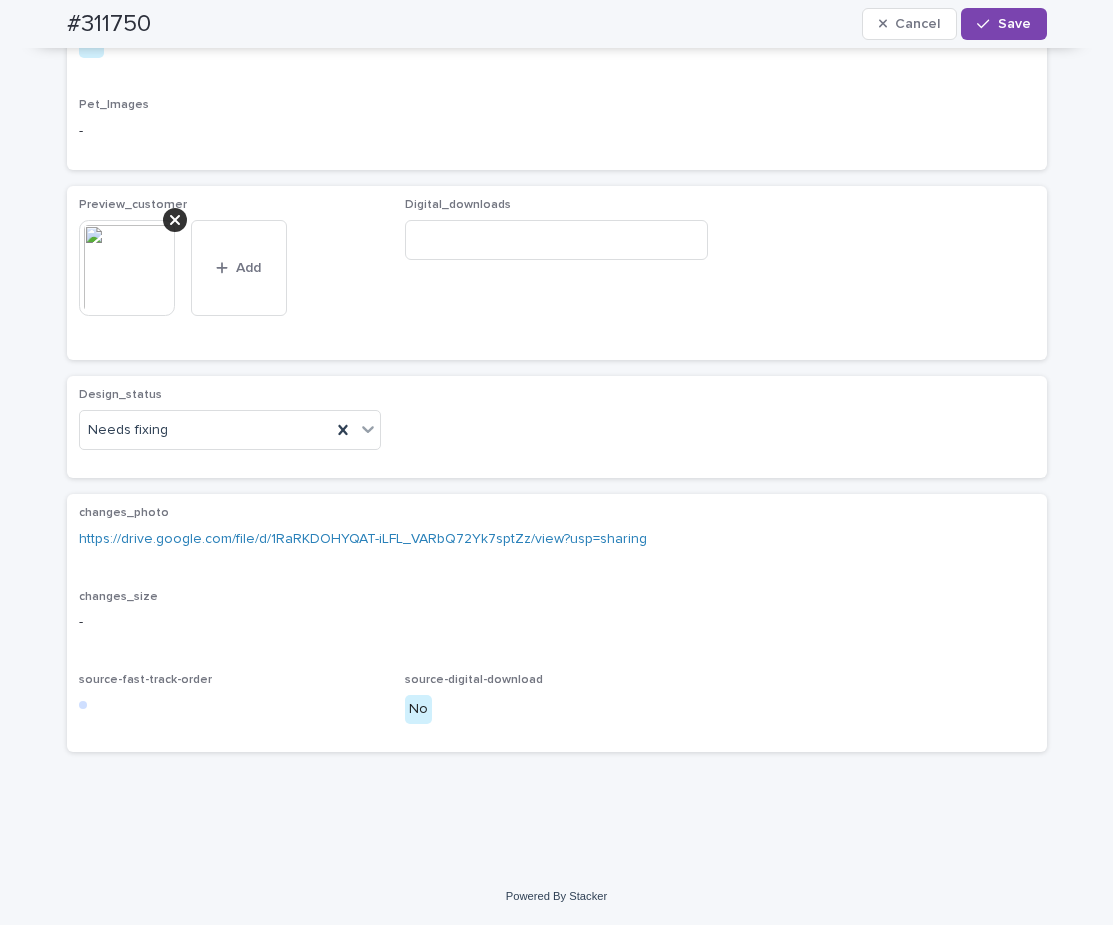 click at bounding box center (175, 220) 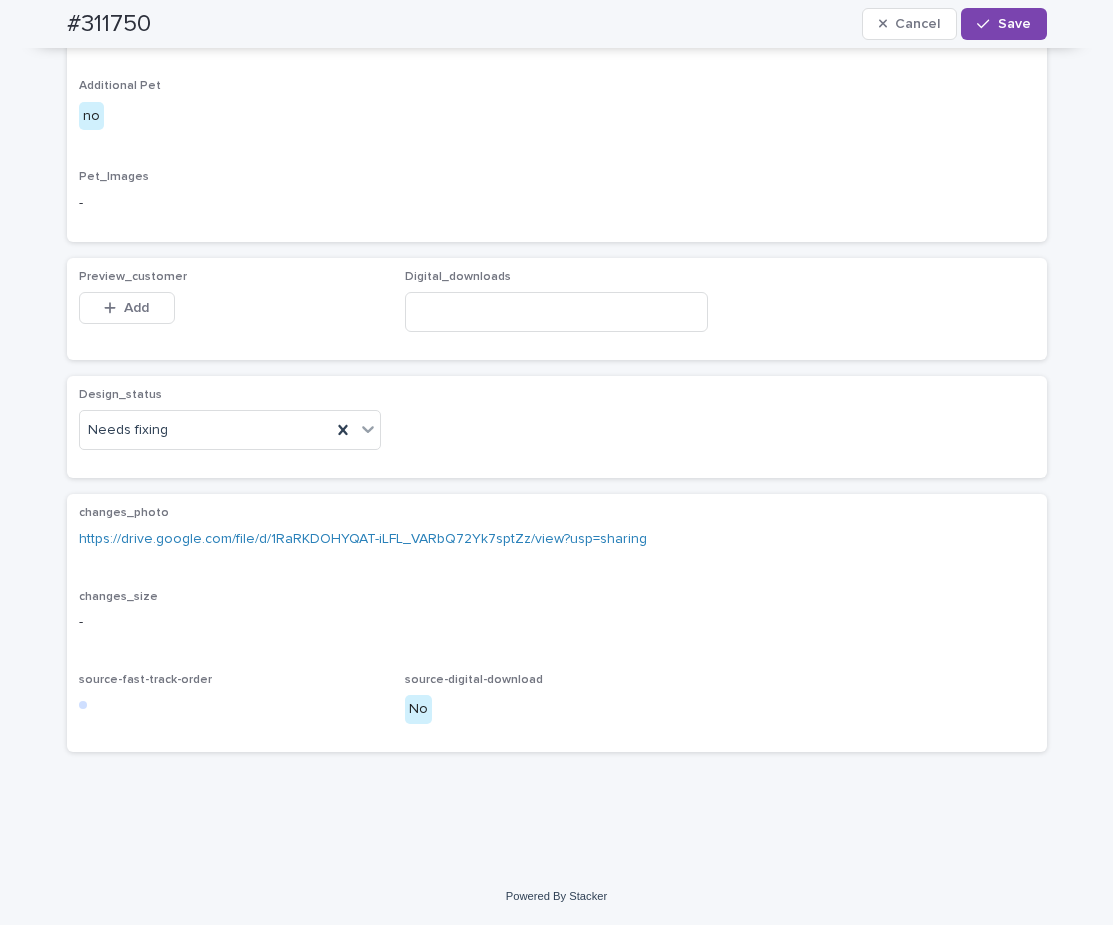 scroll, scrollTop: 1174, scrollLeft: 0, axis: vertical 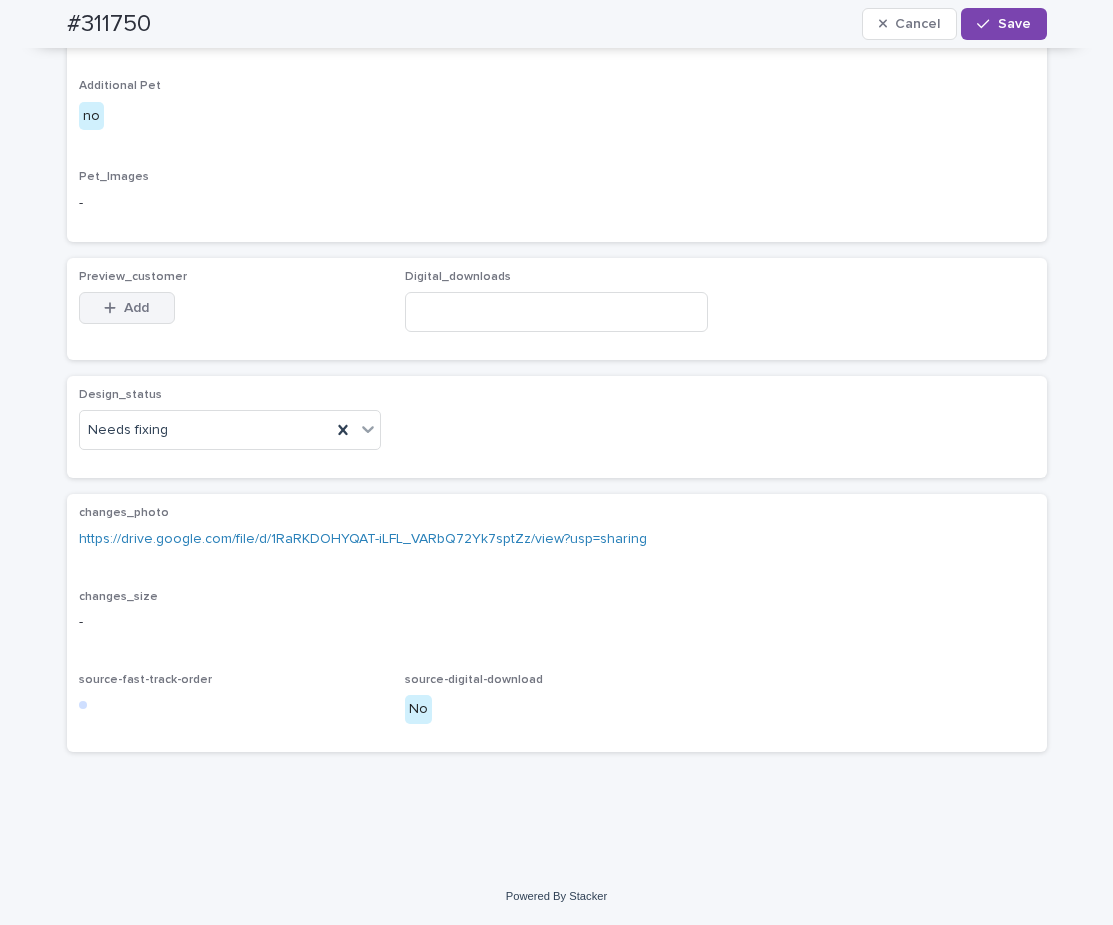 click on "Add" at bounding box center [136, 308] 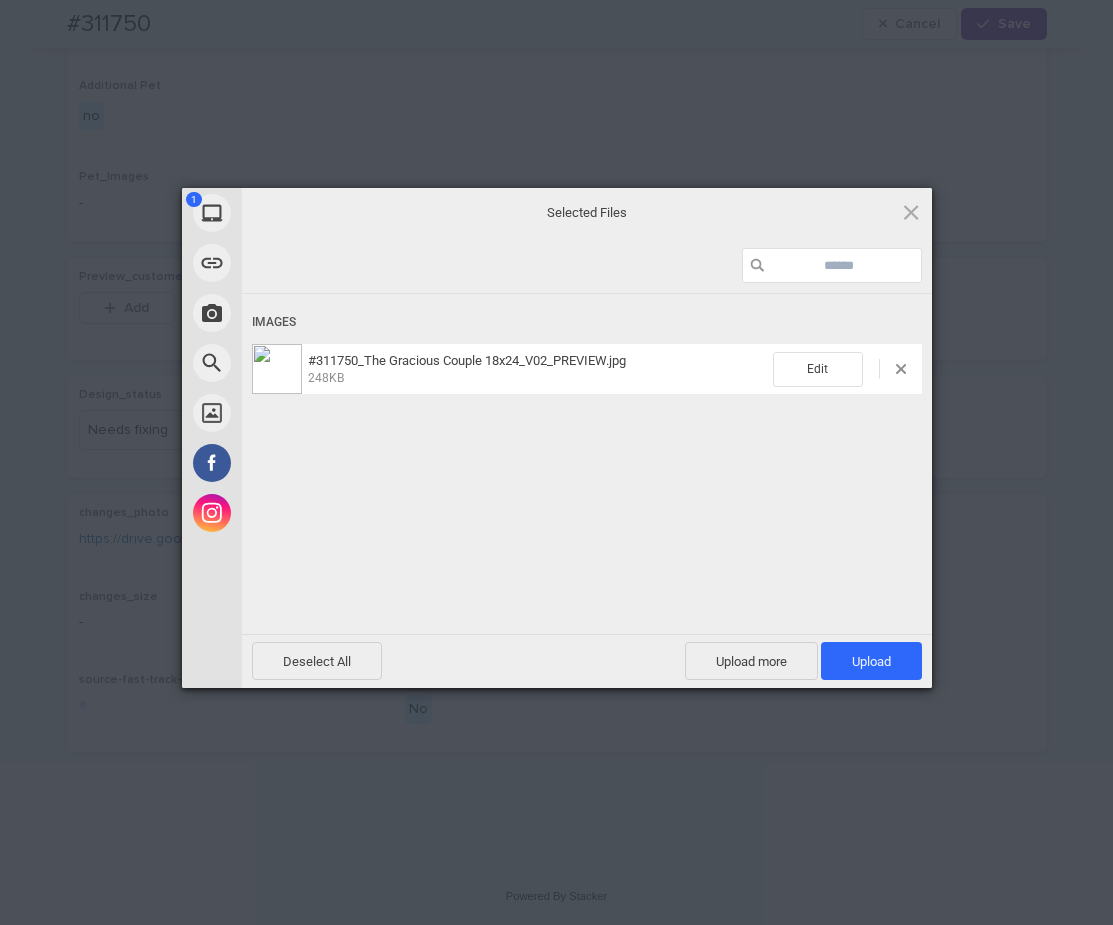 drag, startPoint x: 889, startPoint y: 666, endPoint x: 865, endPoint y: 634, distance: 40 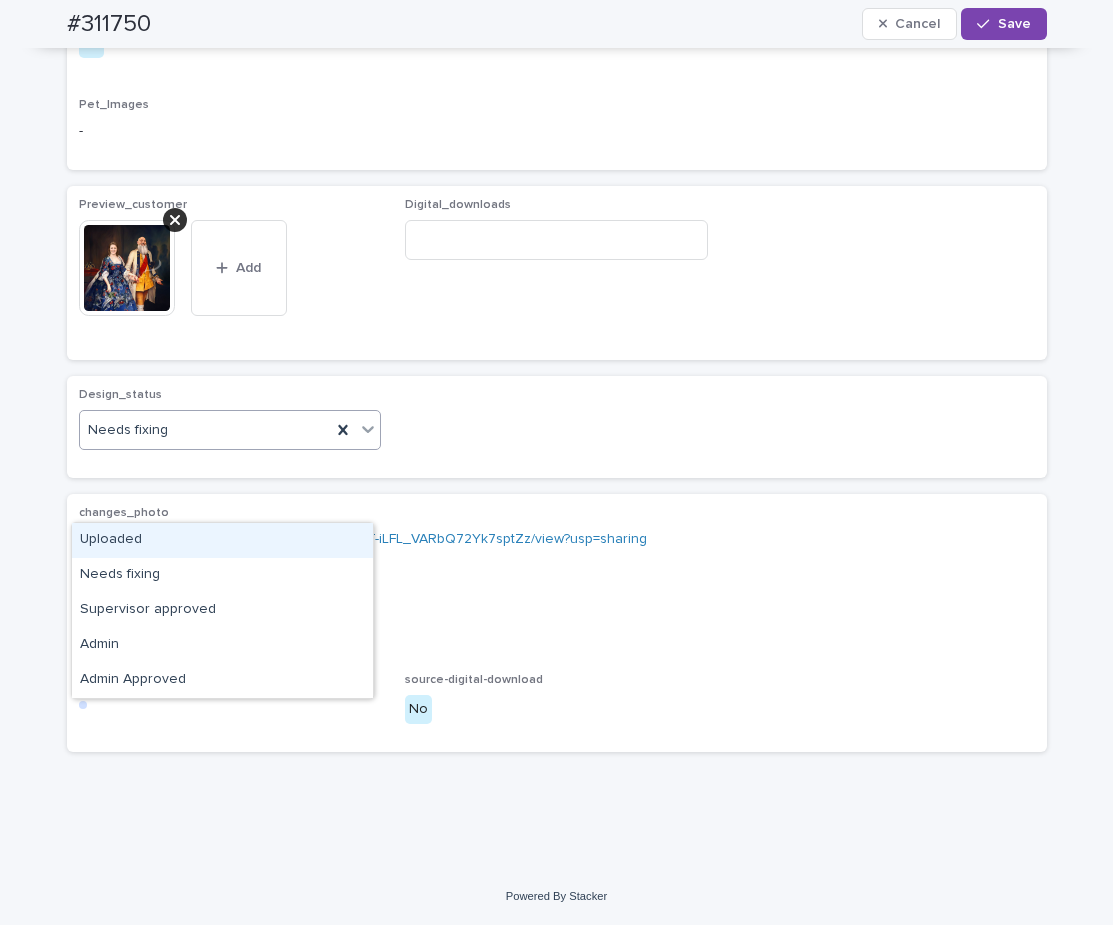 click 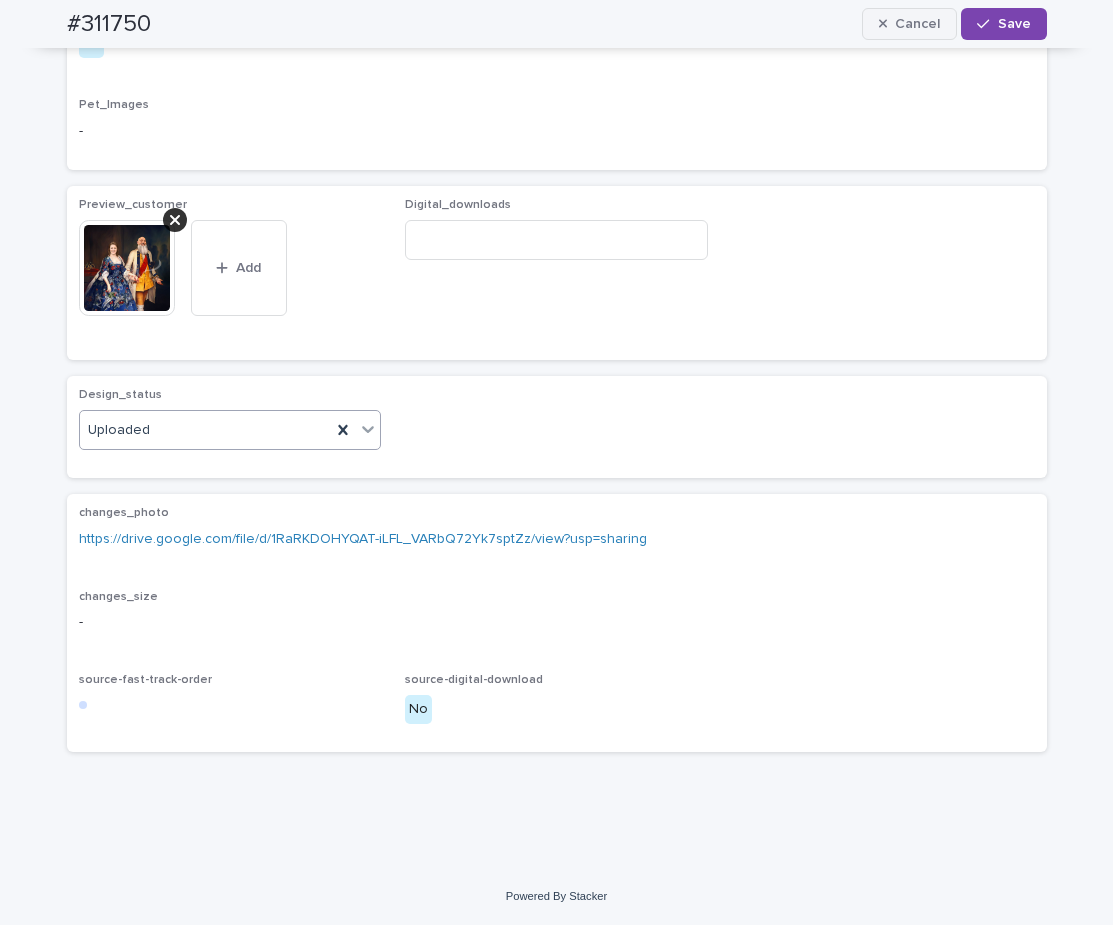 click on "Save" at bounding box center [1014, 24] 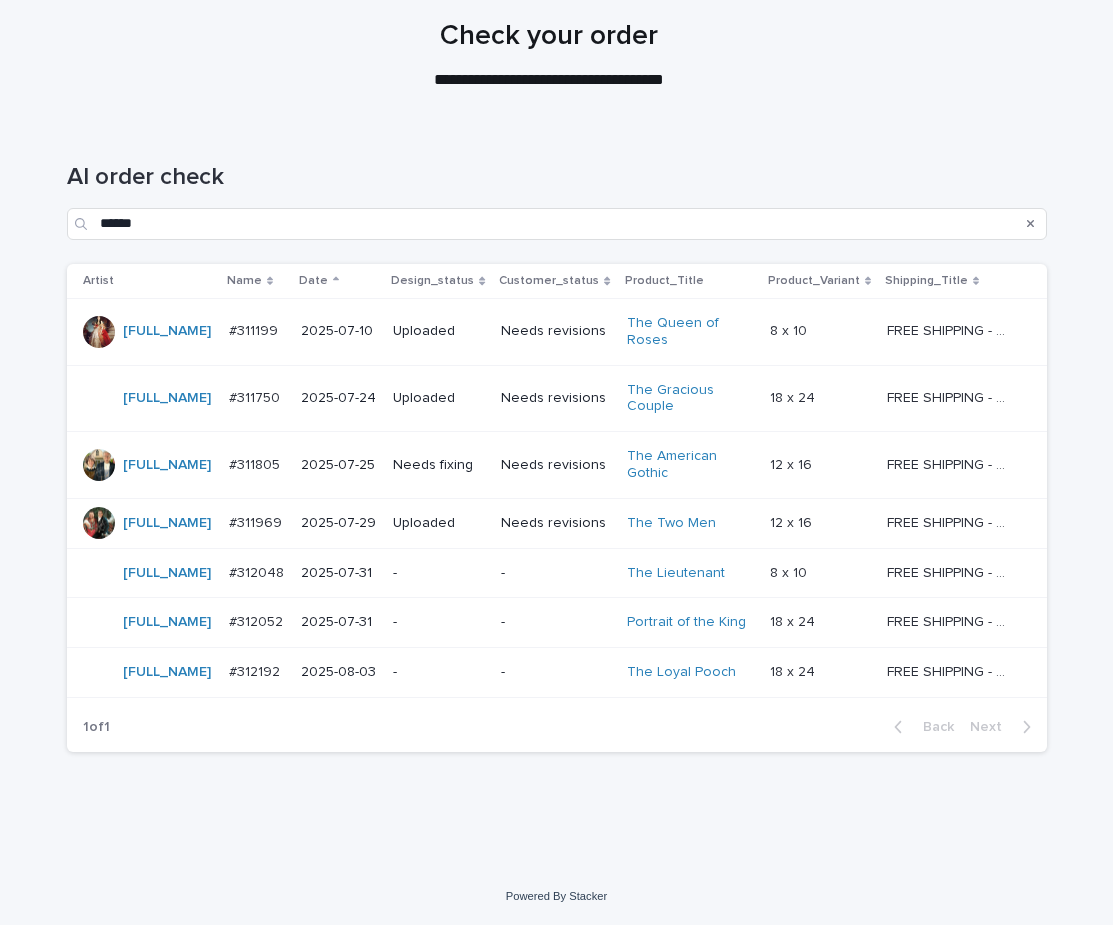 scroll, scrollTop: 64, scrollLeft: 0, axis: vertical 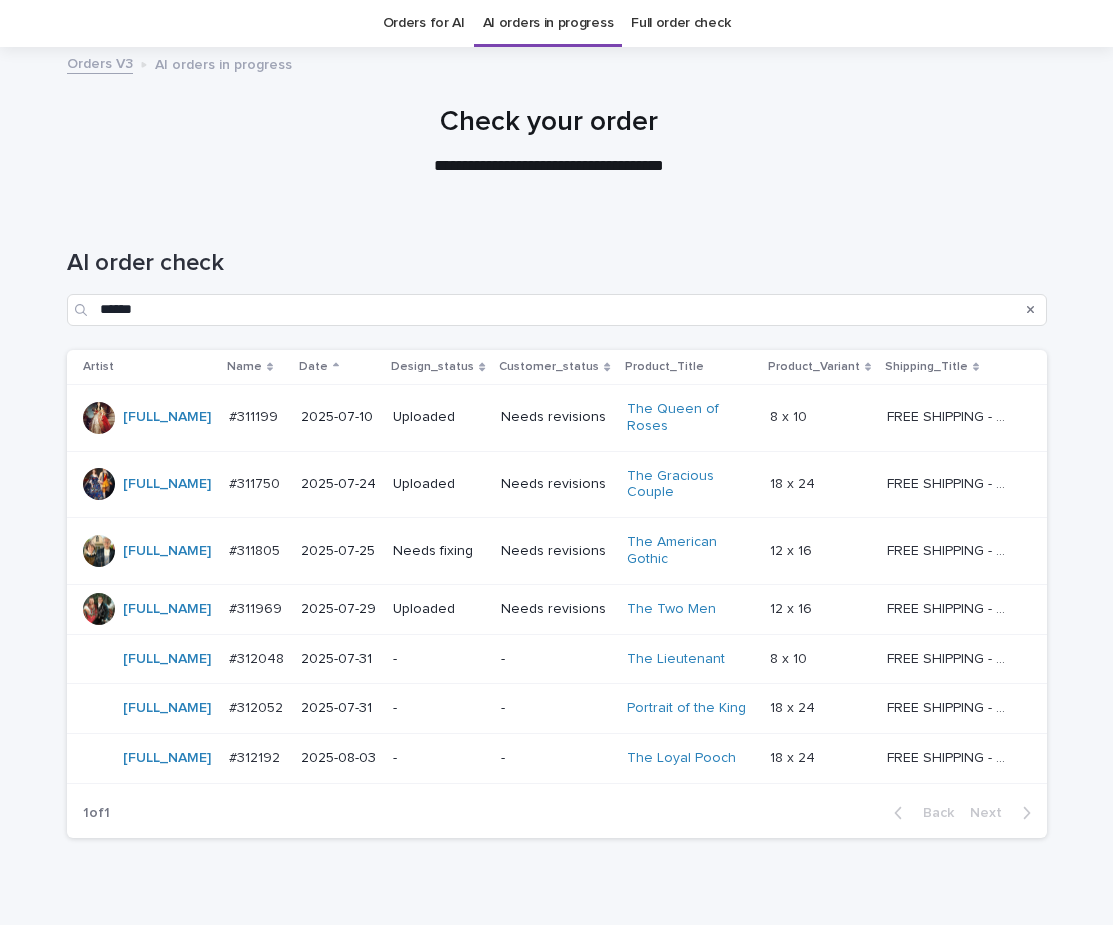 click on "Needs revisions" at bounding box center (555, 551) 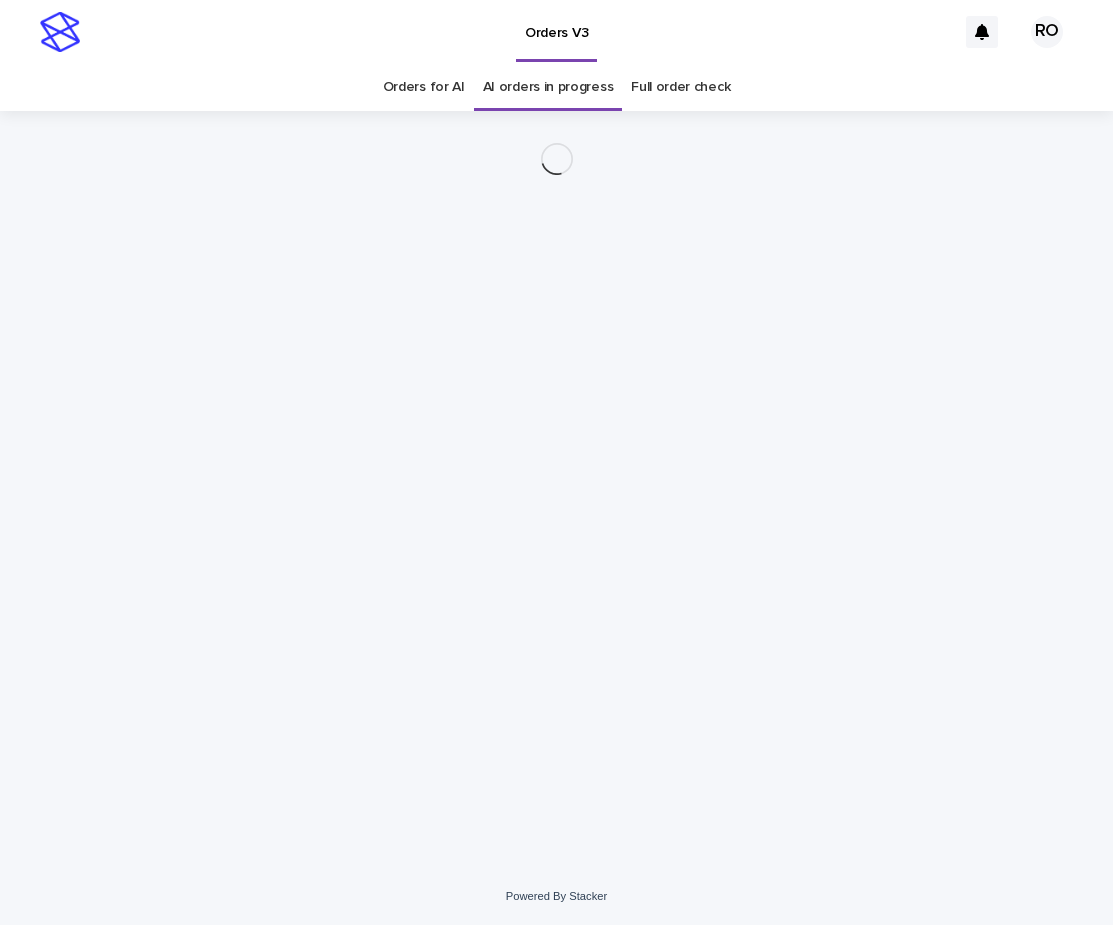 scroll, scrollTop: 0, scrollLeft: 0, axis: both 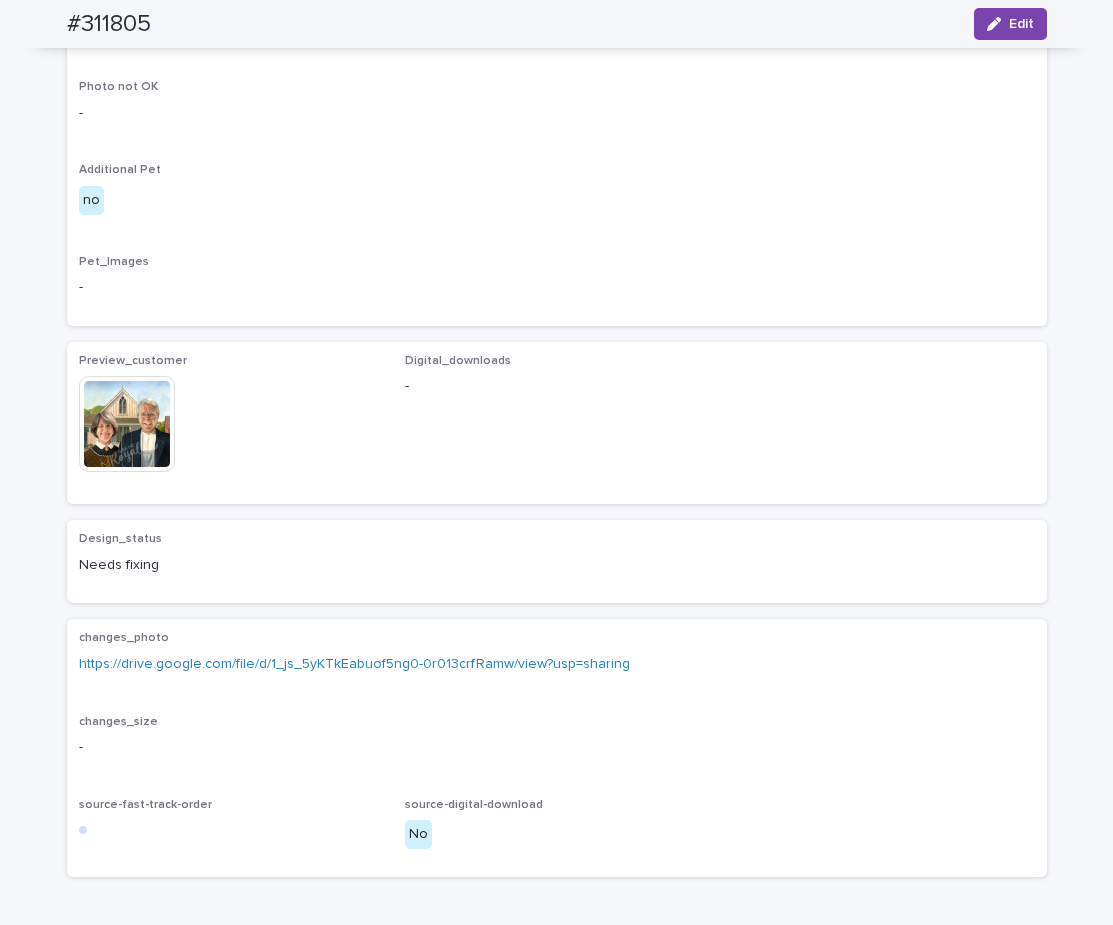 click on "https://drive.google.com/file/d/1_js_5yKTkEabuof5ng0-0r013crfRamw/view?usp=sharing" at bounding box center [354, 664] 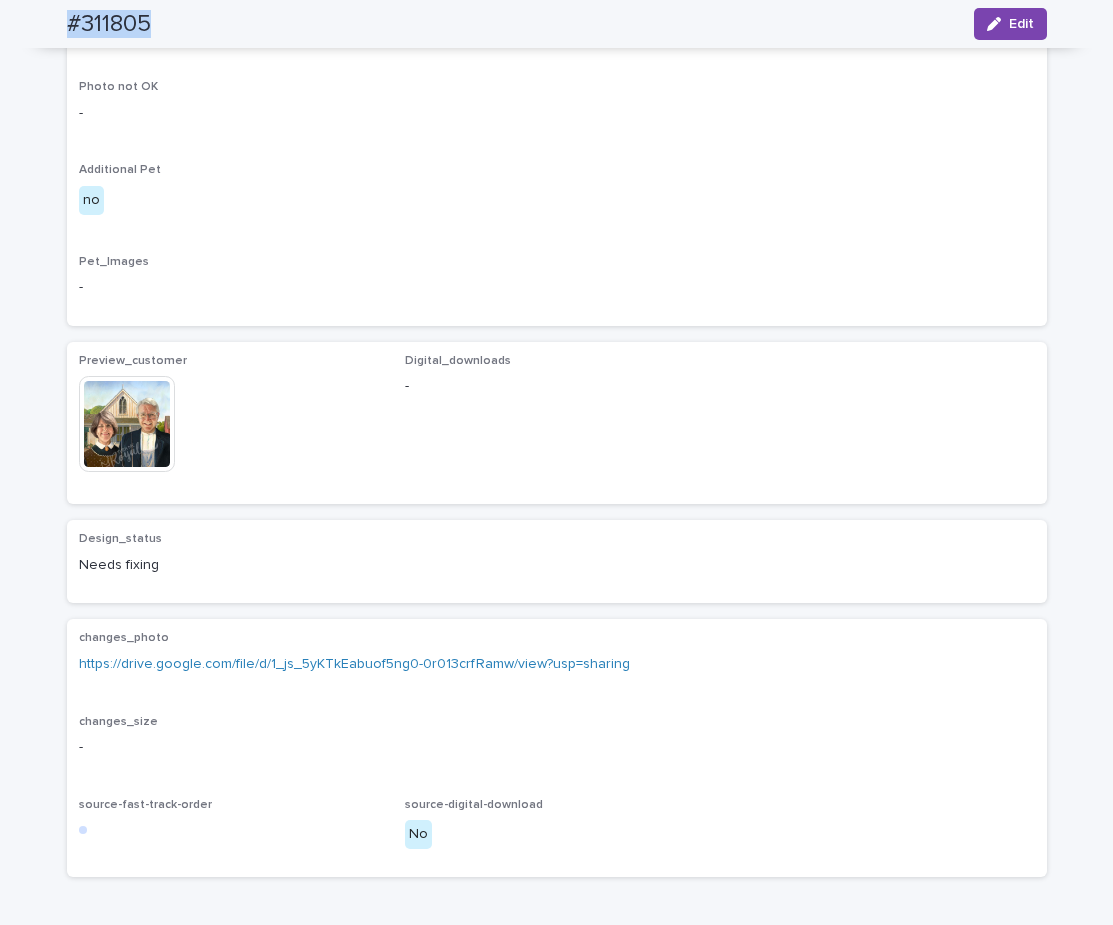 drag, startPoint x: 176, startPoint y: 14, endPoint x: 33, endPoint y: 25, distance: 143.42245 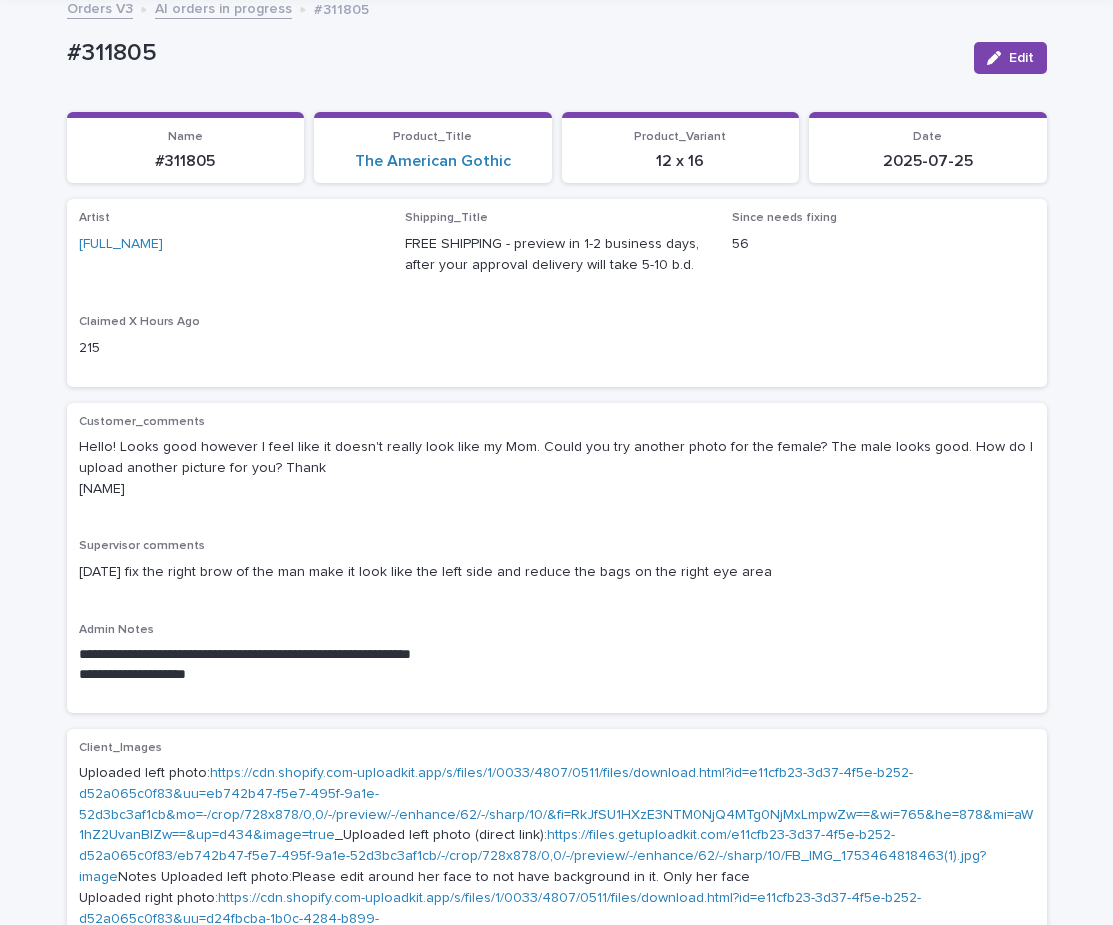 scroll, scrollTop: 116, scrollLeft: 0, axis: vertical 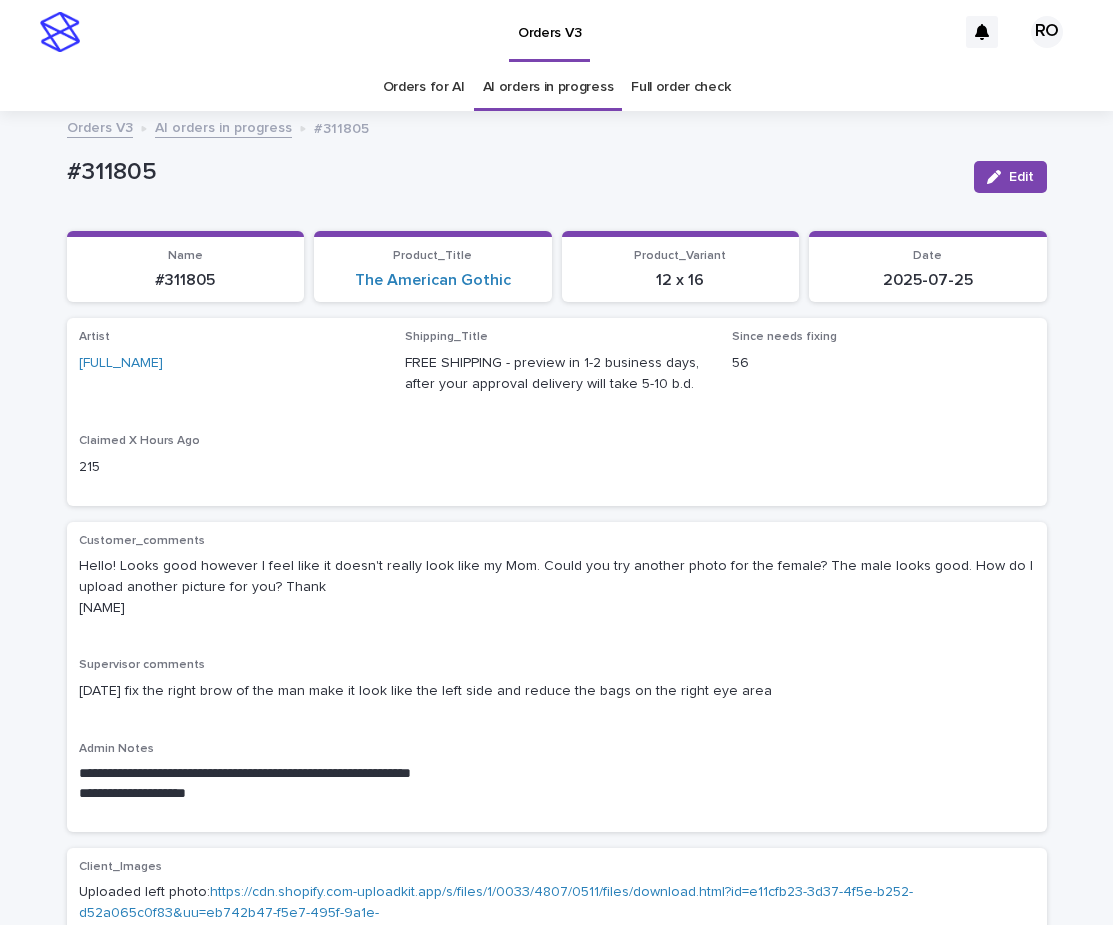 click on "**********" at bounding box center (556, 1124) 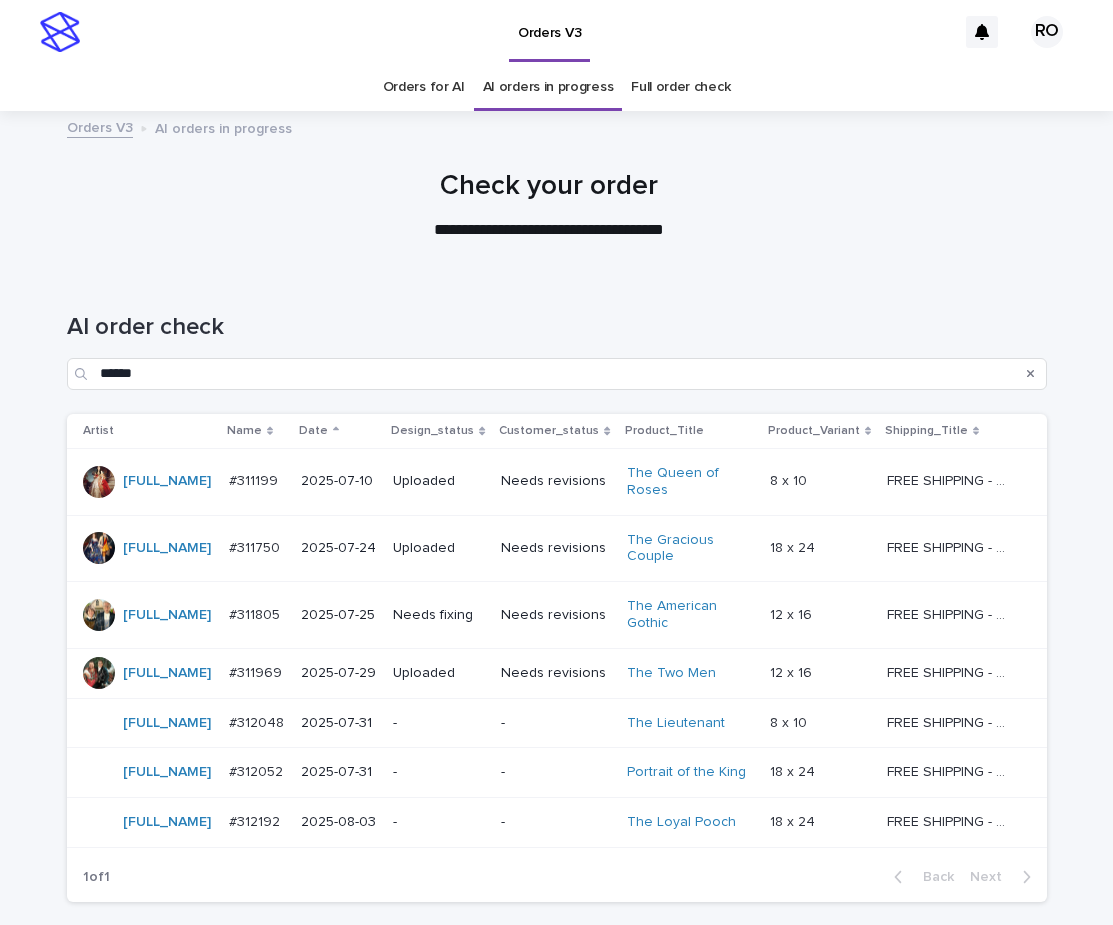 scroll, scrollTop: 64, scrollLeft: 0, axis: vertical 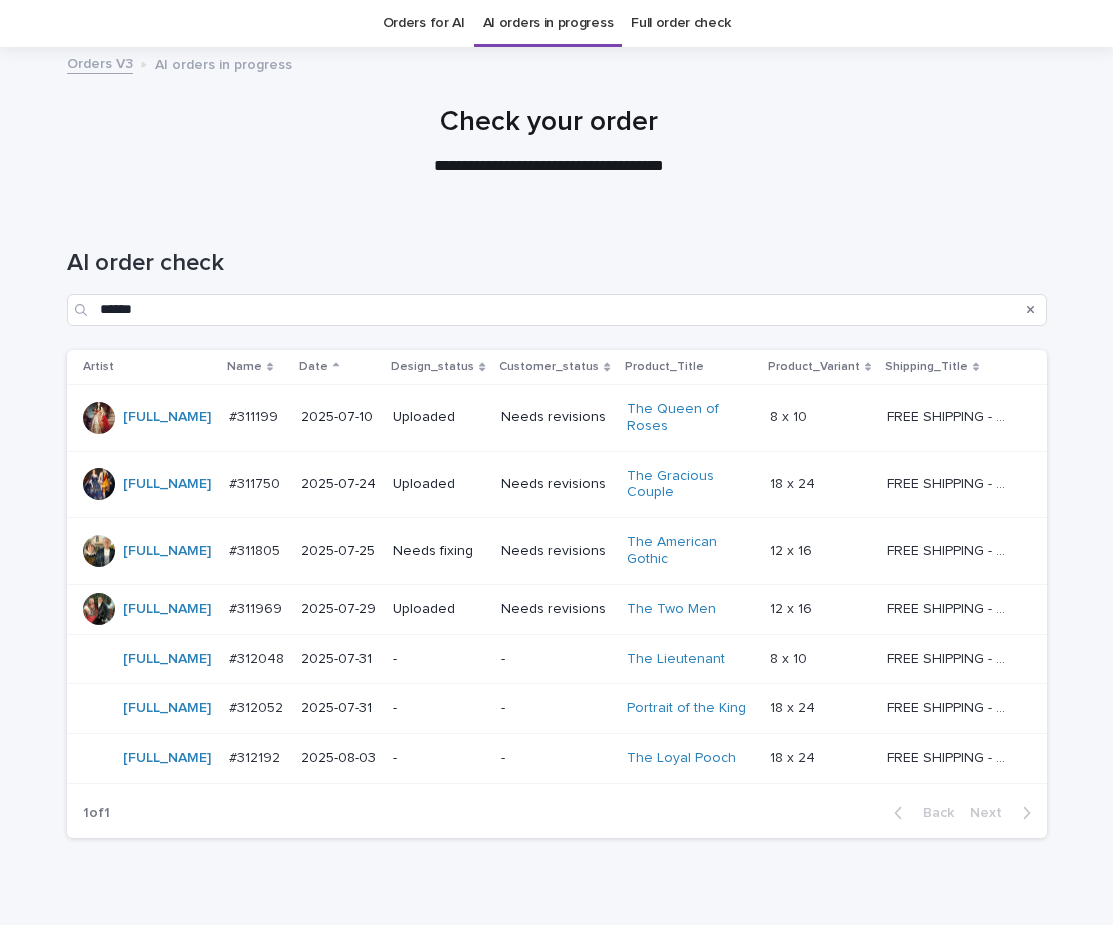 click on "-" at bounding box center [555, 659] 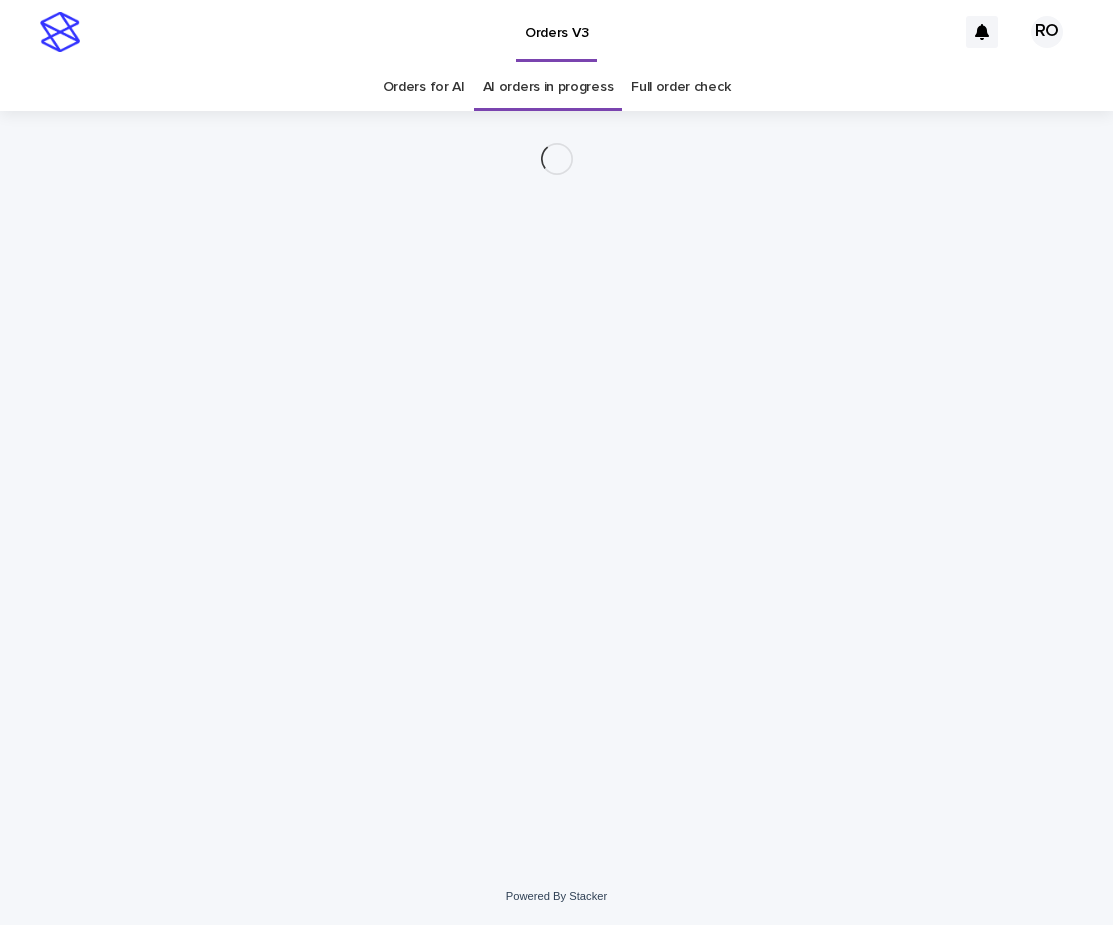 scroll, scrollTop: 0, scrollLeft: 0, axis: both 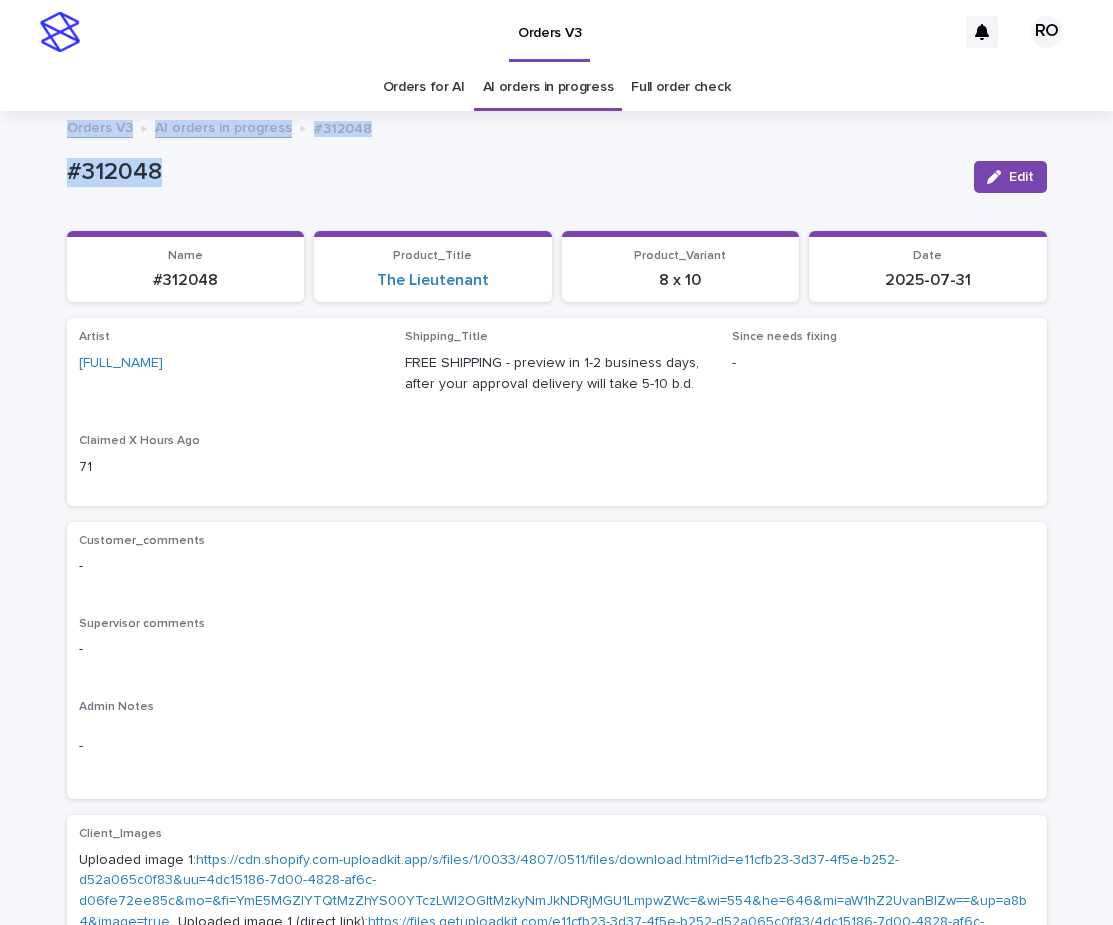 drag, startPoint x: 205, startPoint y: 165, endPoint x: 65, endPoint y: 140, distance: 142.21463 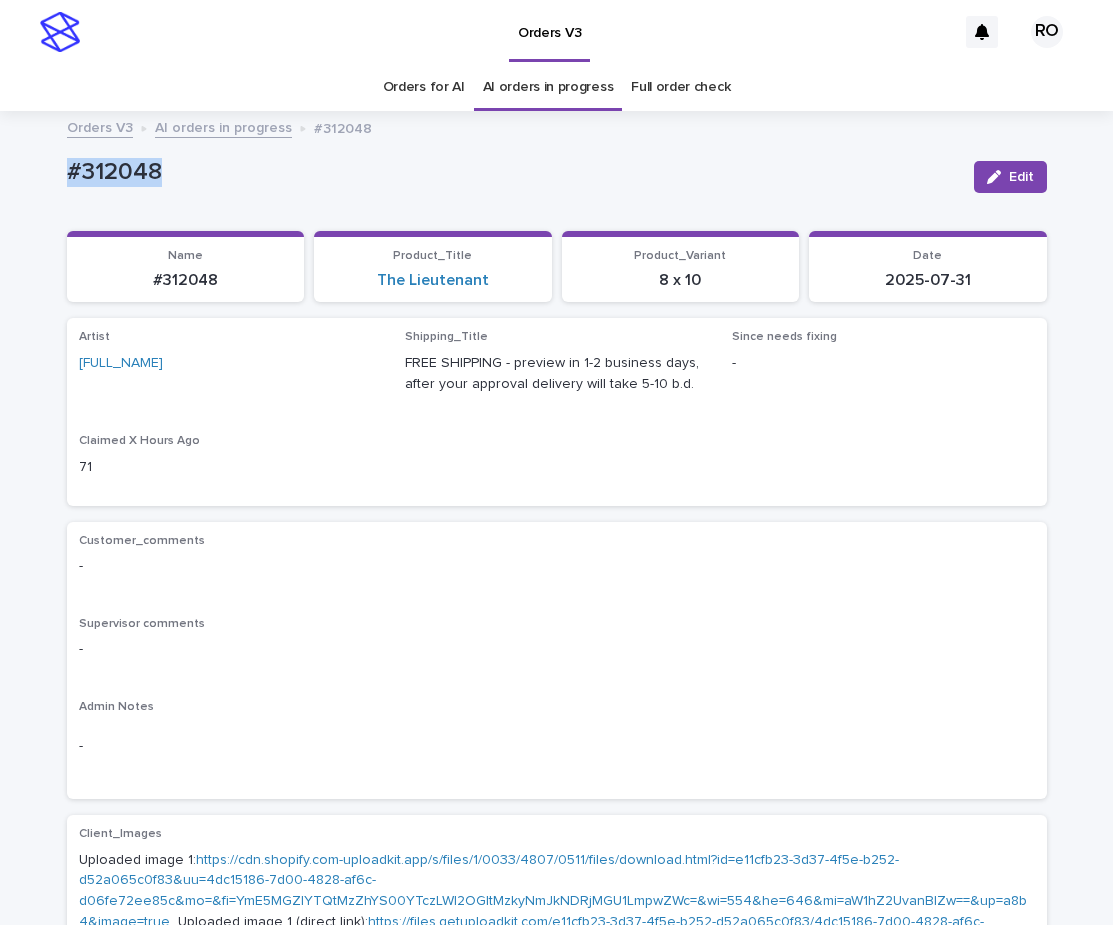 copy on "#312048" 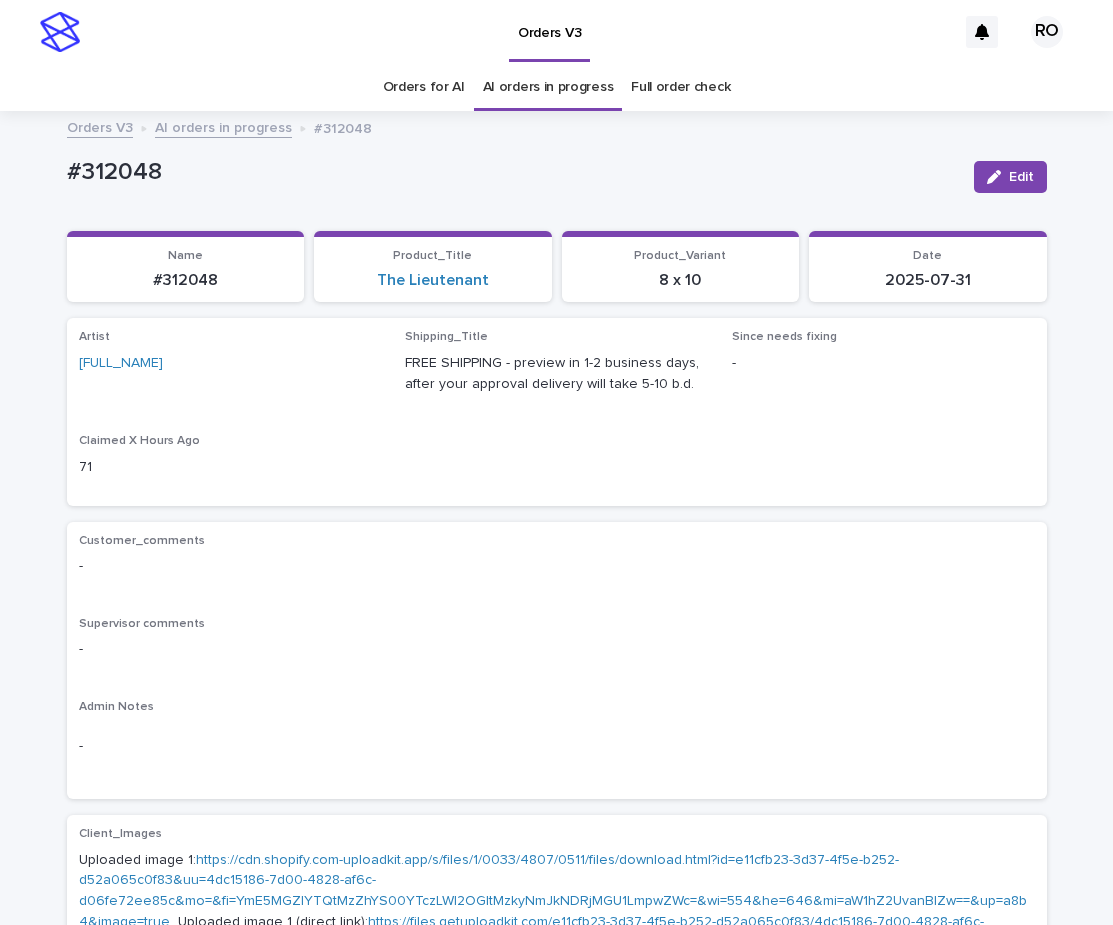 drag, startPoint x: 498, startPoint y: 300, endPoint x: 455, endPoint y: 295, distance: 43.289722 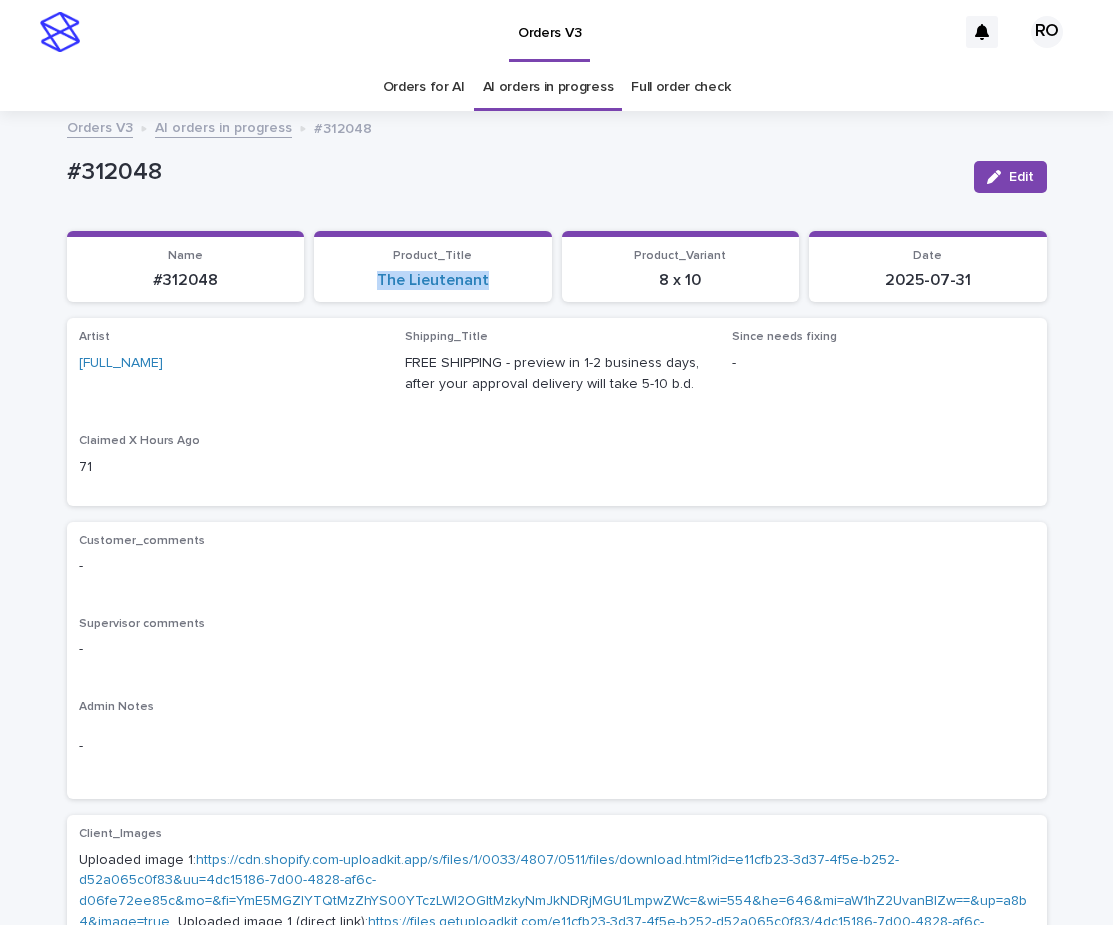 drag, startPoint x: 455, startPoint y: 295, endPoint x: 386, endPoint y: 254, distance: 80.26207 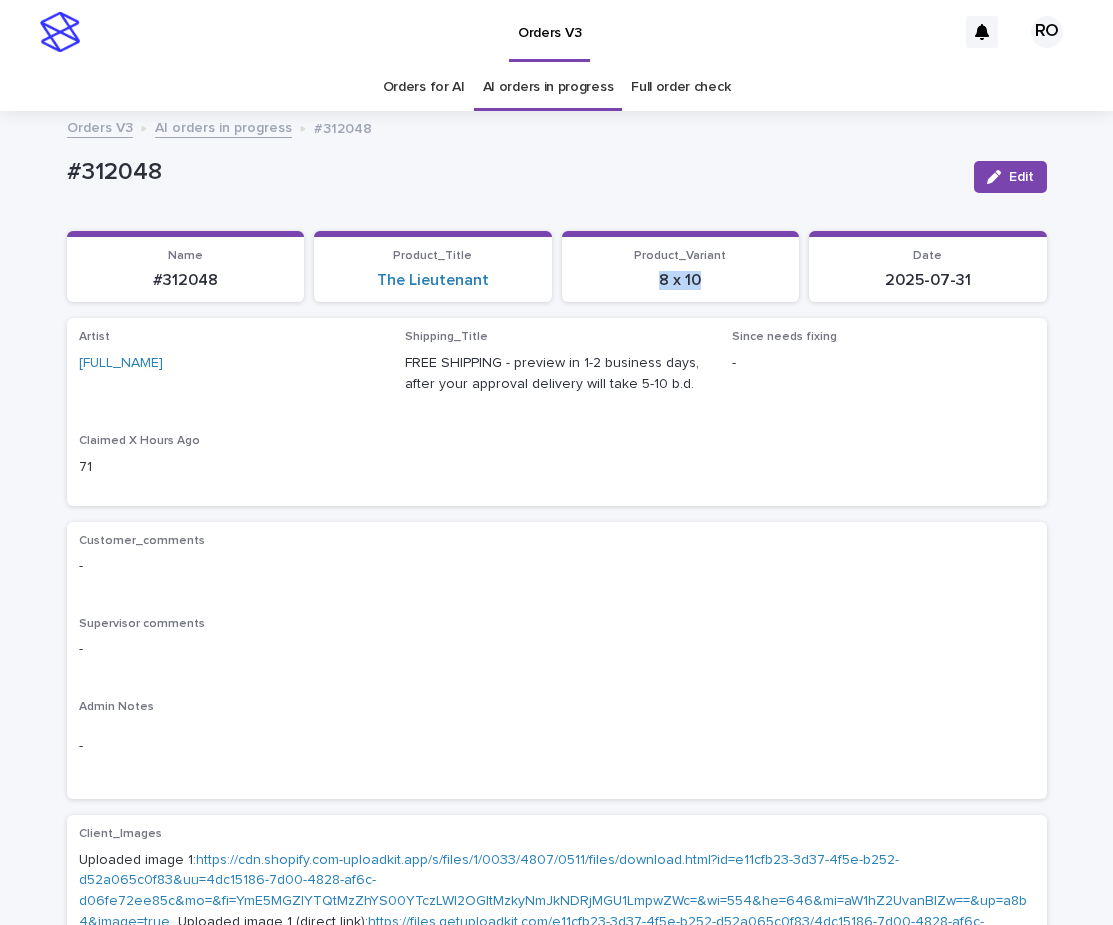 drag, startPoint x: 715, startPoint y: 285, endPoint x: 637, endPoint y: 253, distance: 84.30895 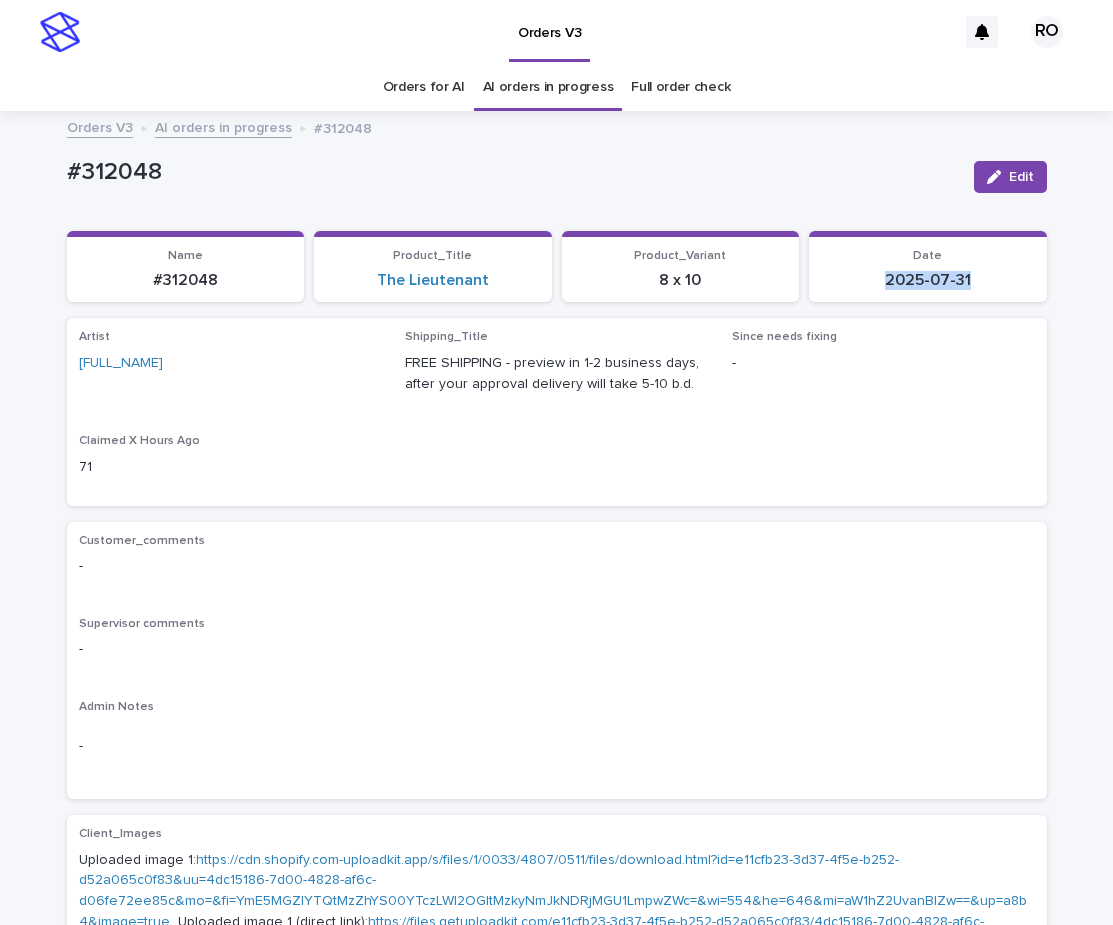 drag, startPoint x: 973, startPoint y: 291, endPoint x: 873, endPoint y: 281, distance: 100.49876 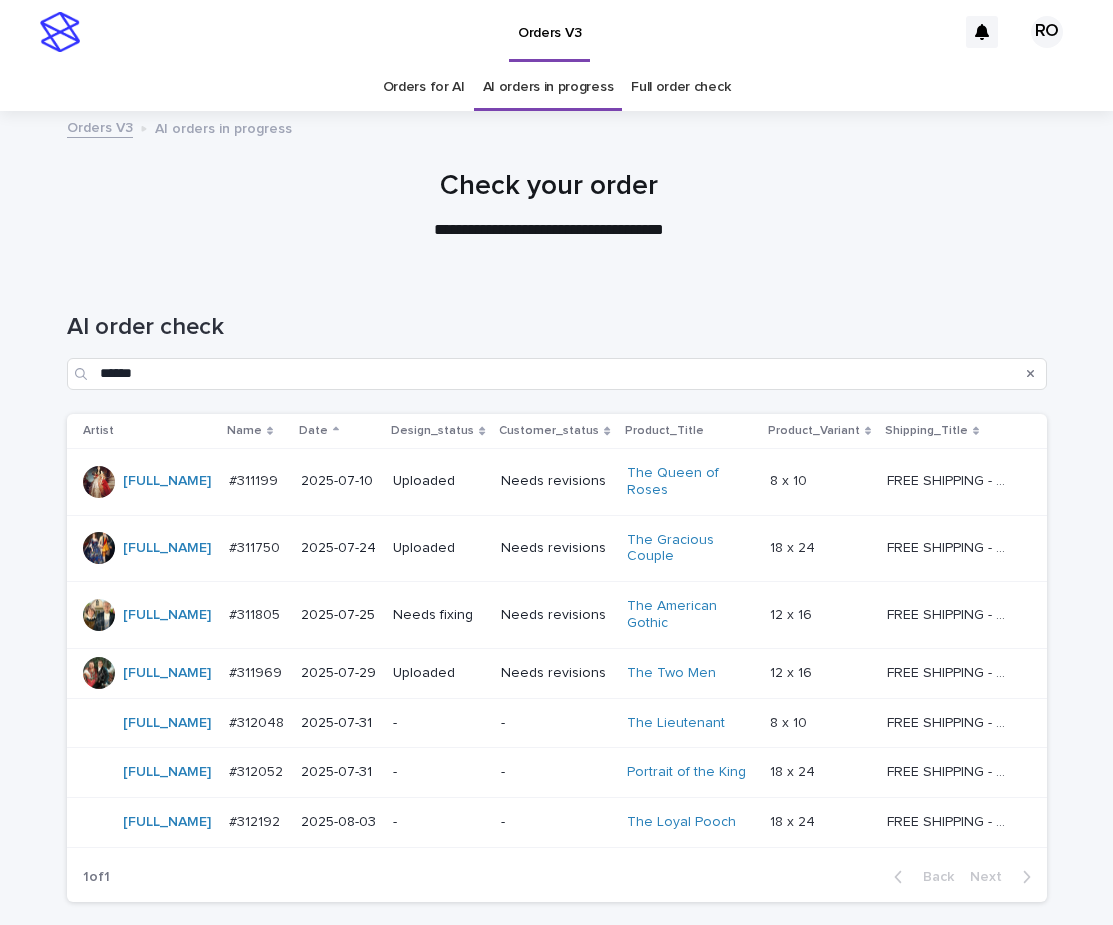 scroll, scrollTop: 64, scrollLeft: 0, axis: vertical 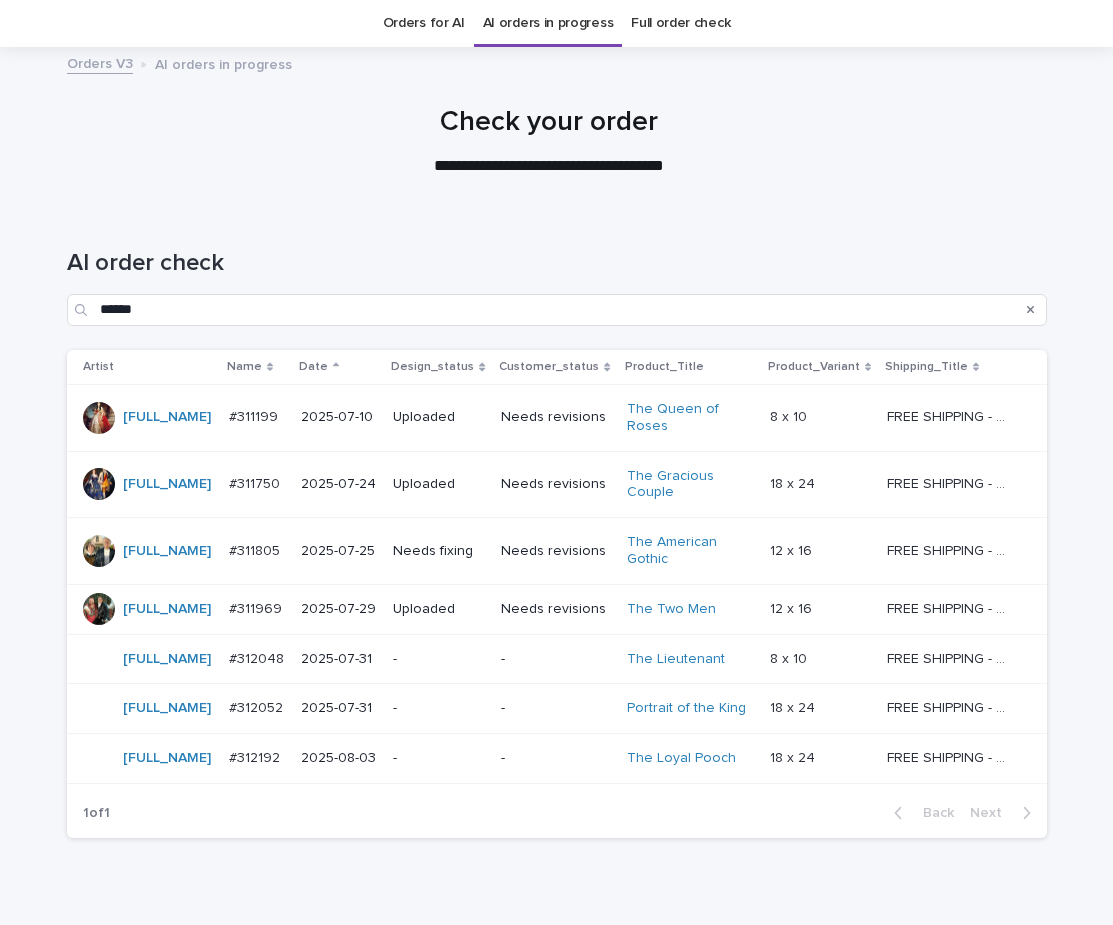 click on "Needs revisions" at bounding box center (555, 484) 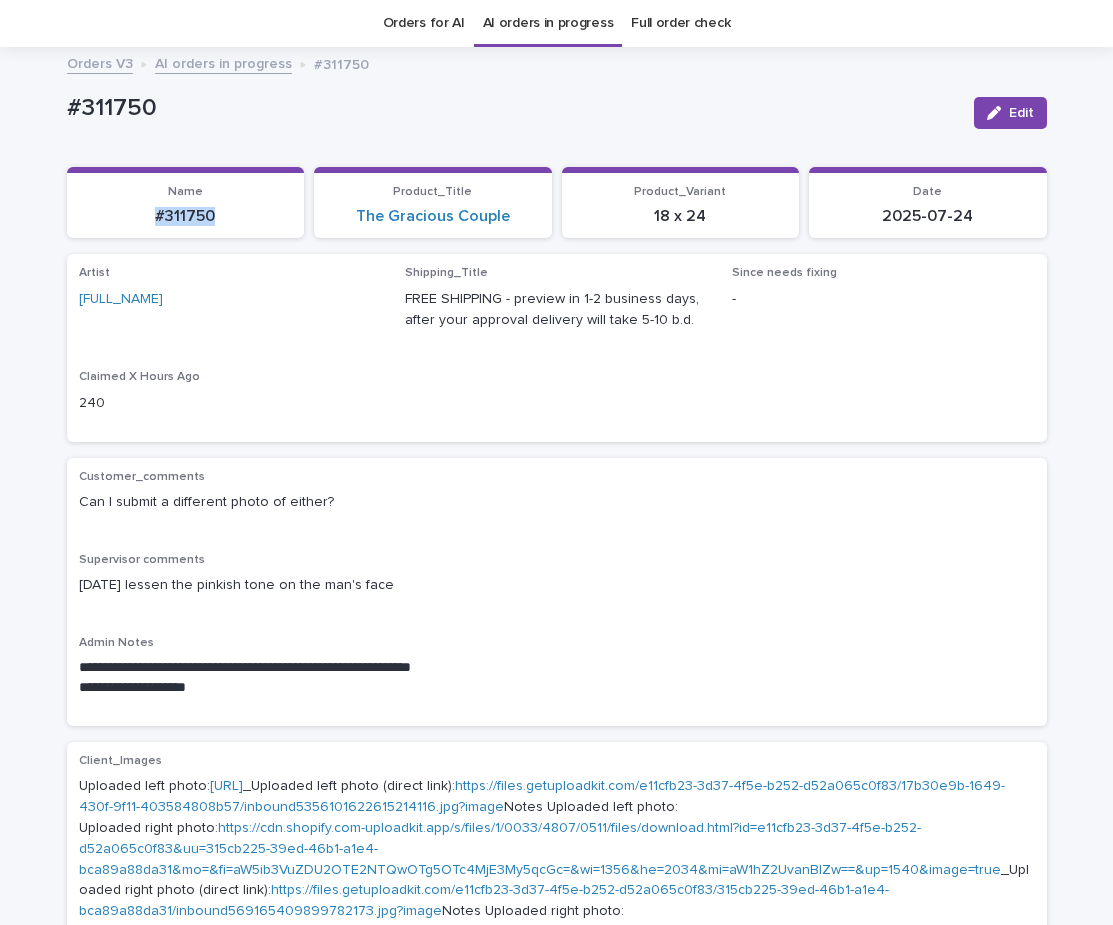 drag, startPoint x: 219, startPoint y: 225, endPoint x: 126, endPoint y: 224, distance: 93.00538 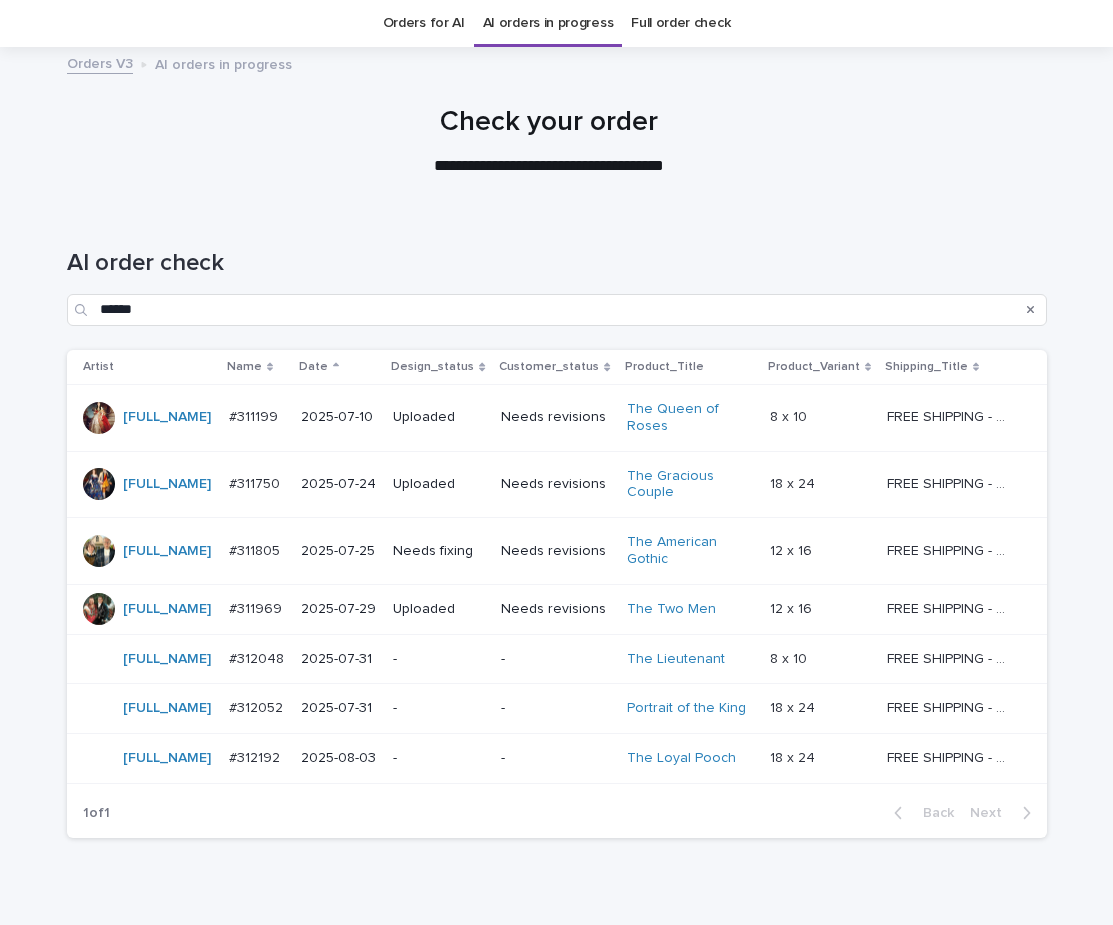 scroll, scrollTop: 64, scrollLeft: 0, axis: vertical 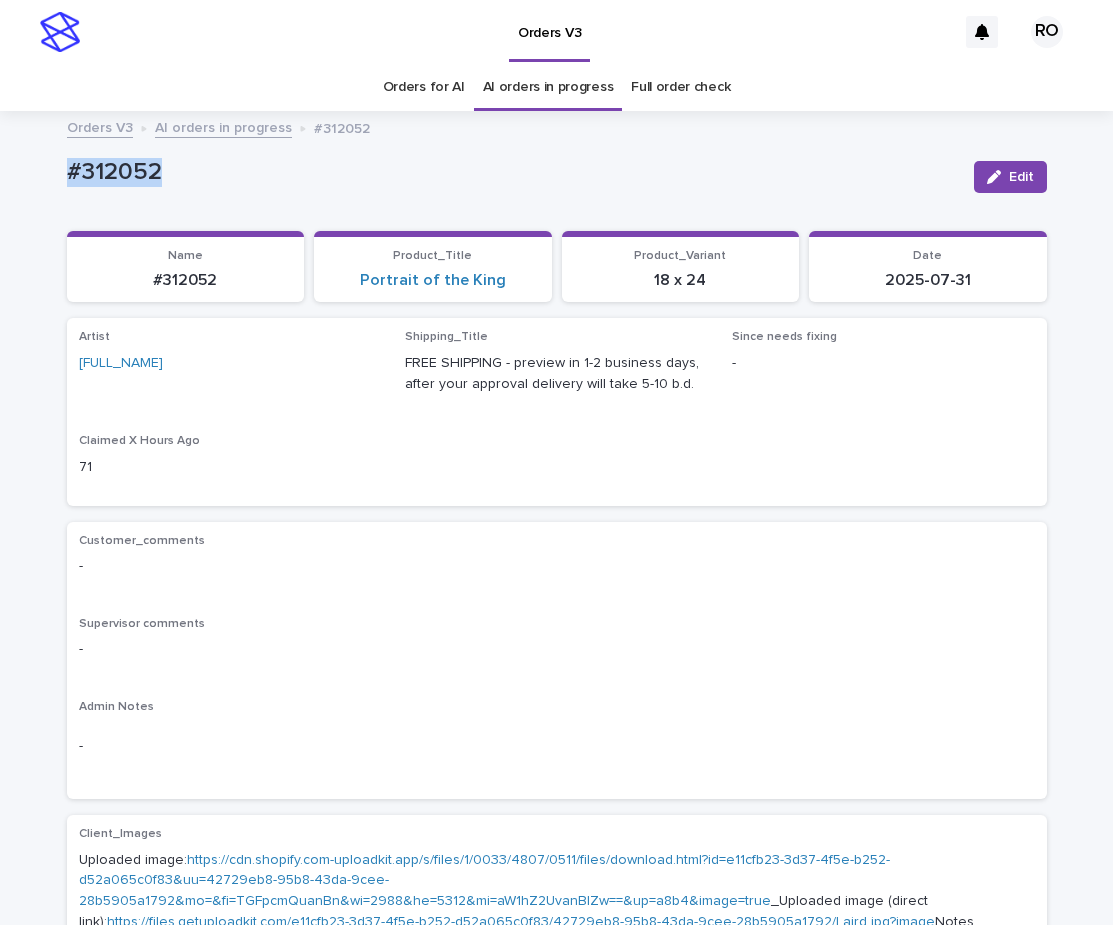 drag, startPoint x: 207, startPoint y: 183, endPoint x: 48, endPoint y: 143, distance: 163.95427 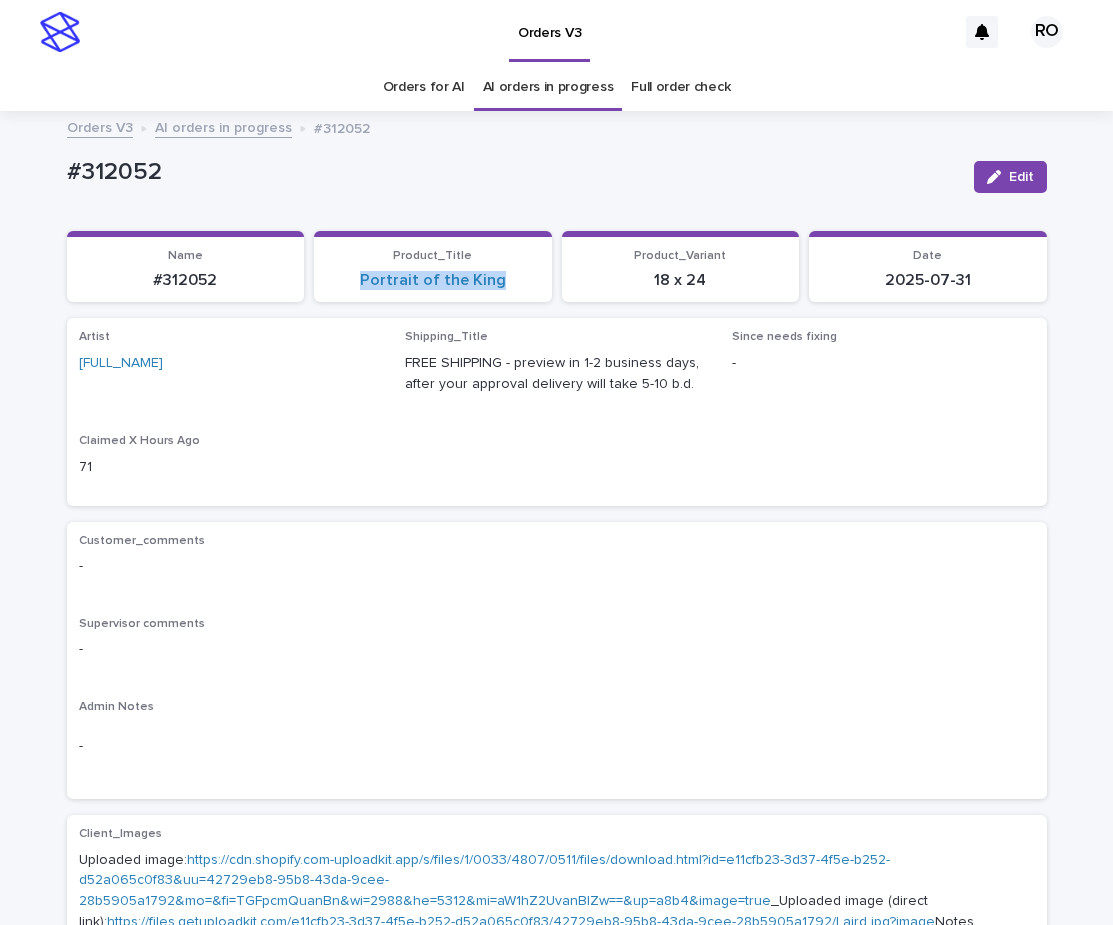 drag, startPoint x: 501, startPoint y: 292, endPoint x: 384, endPoint y: 259, distance: 121.5648 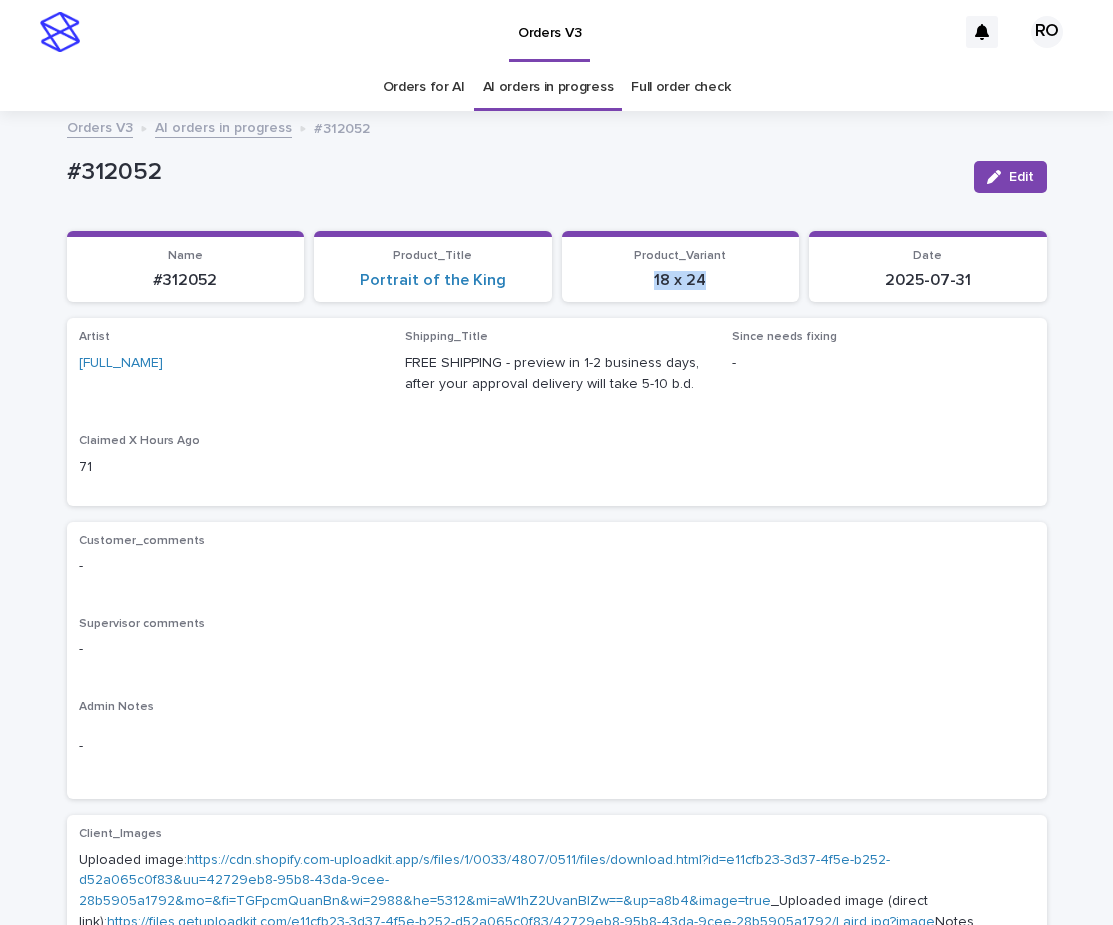 drag, startPoint x: 699, startPoint y: 280, endPoint x: 639, endPoint y: 245, distance: 69.46222 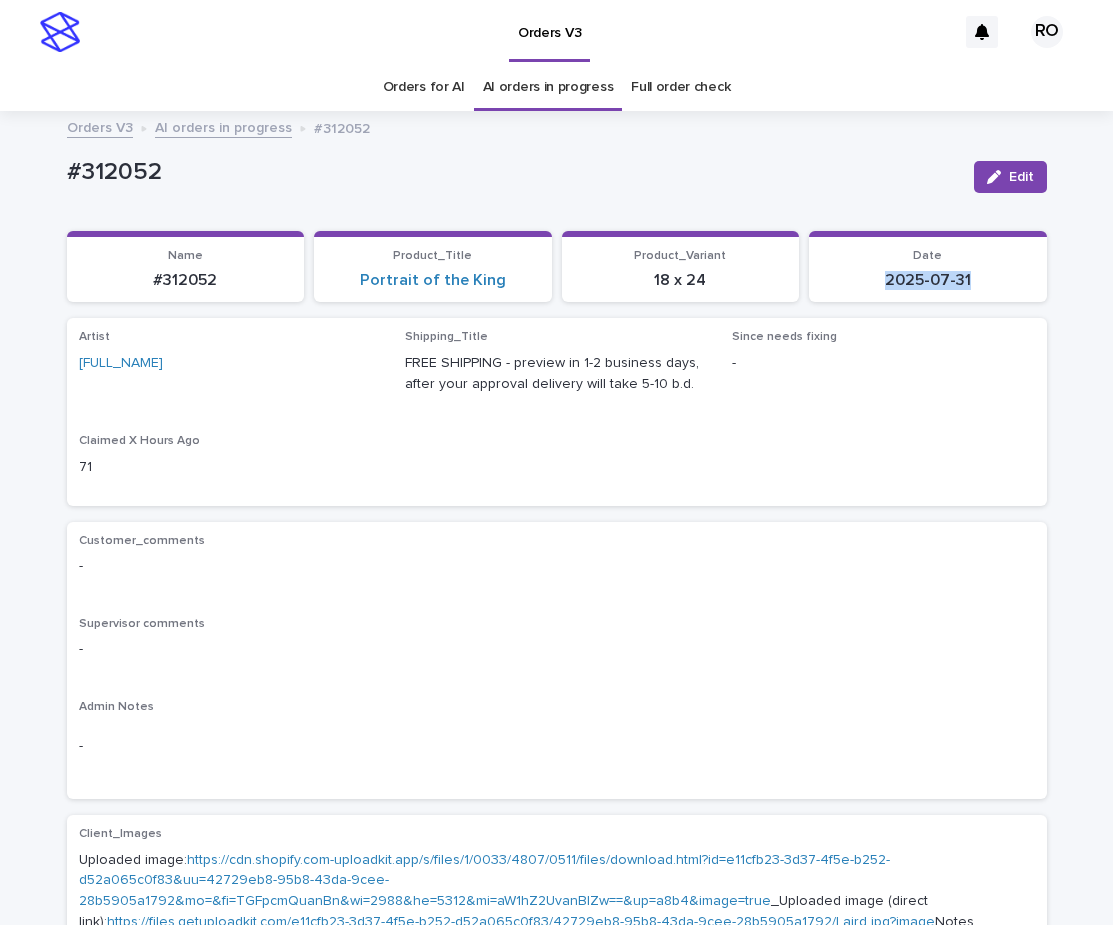 drag, startPoint x: 991, startPoint y: 291, endPoint x: 860, endPoint y: 280, distance: 131.46101 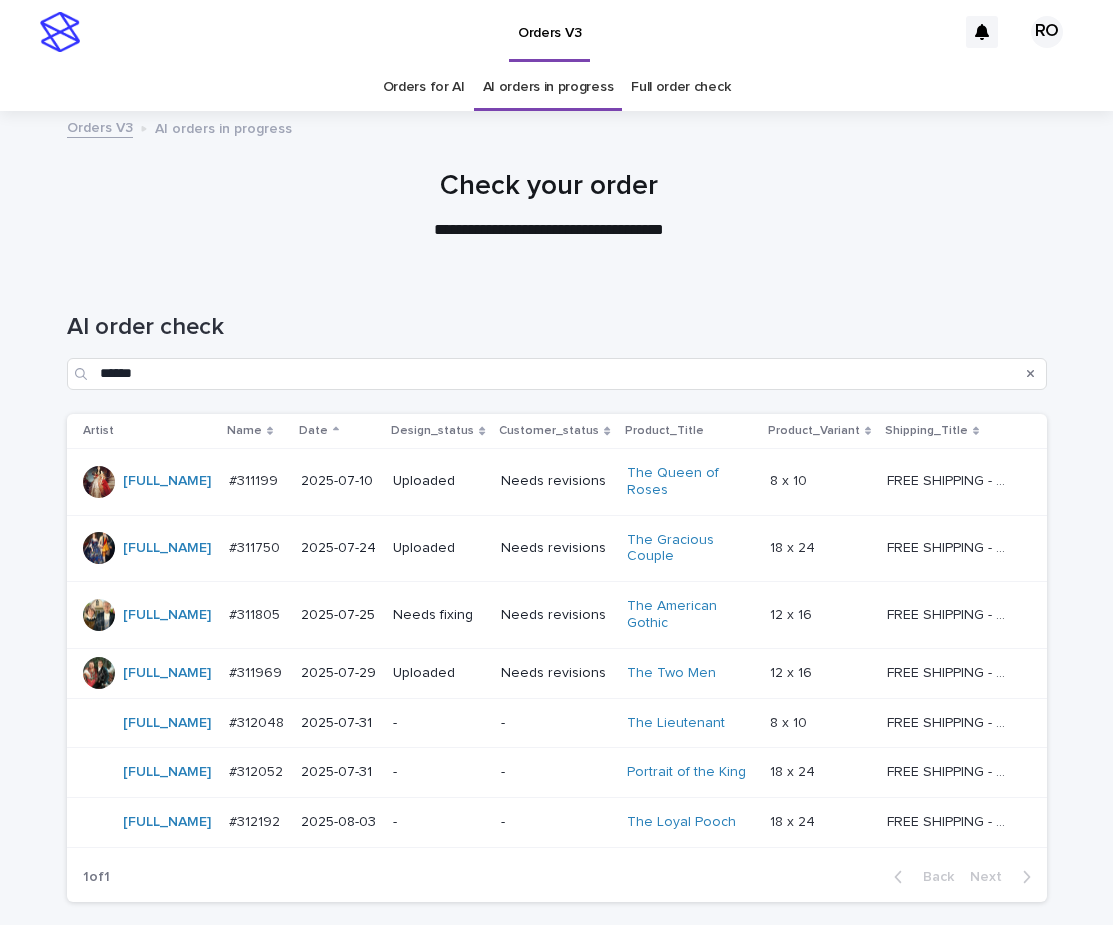 scroll, scrollTop: 64, scrollLeft: 0, axis: vertical 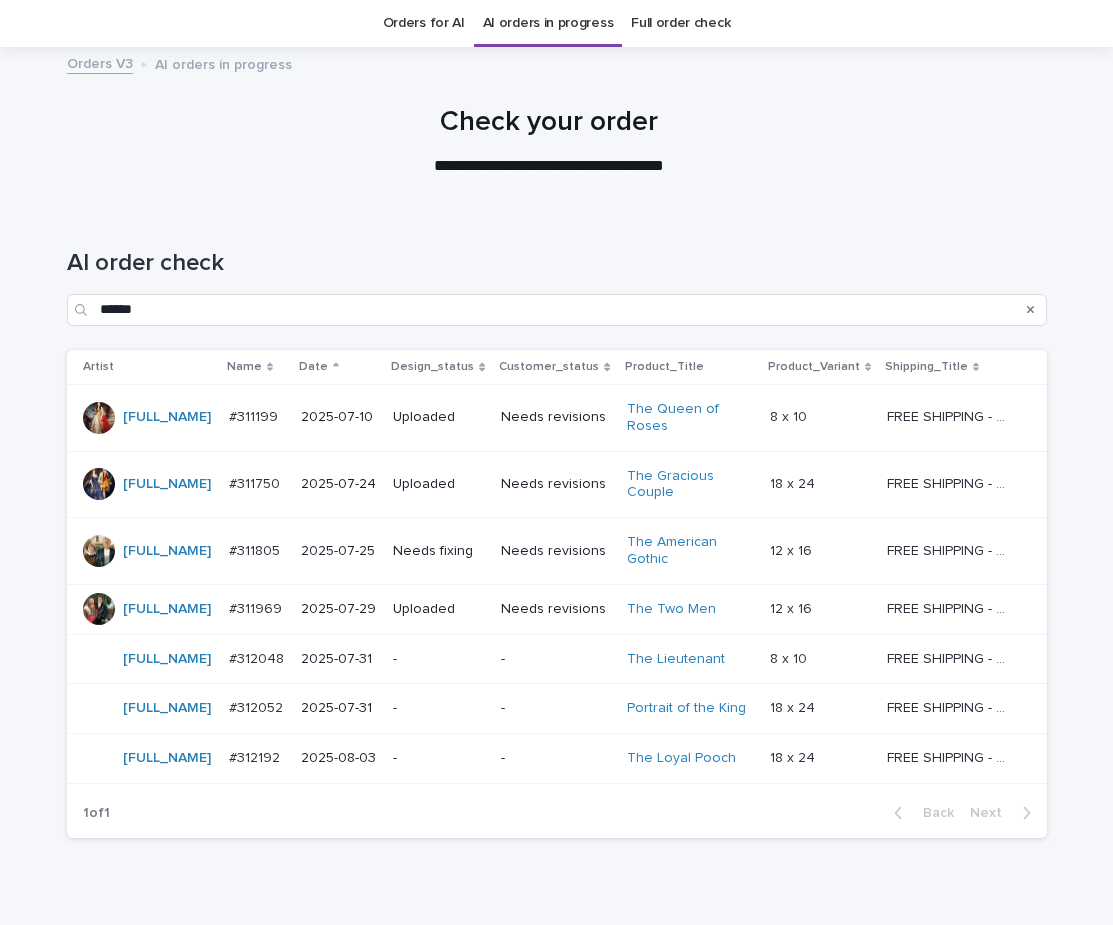 click on "-" at bounding box center (439, 758) 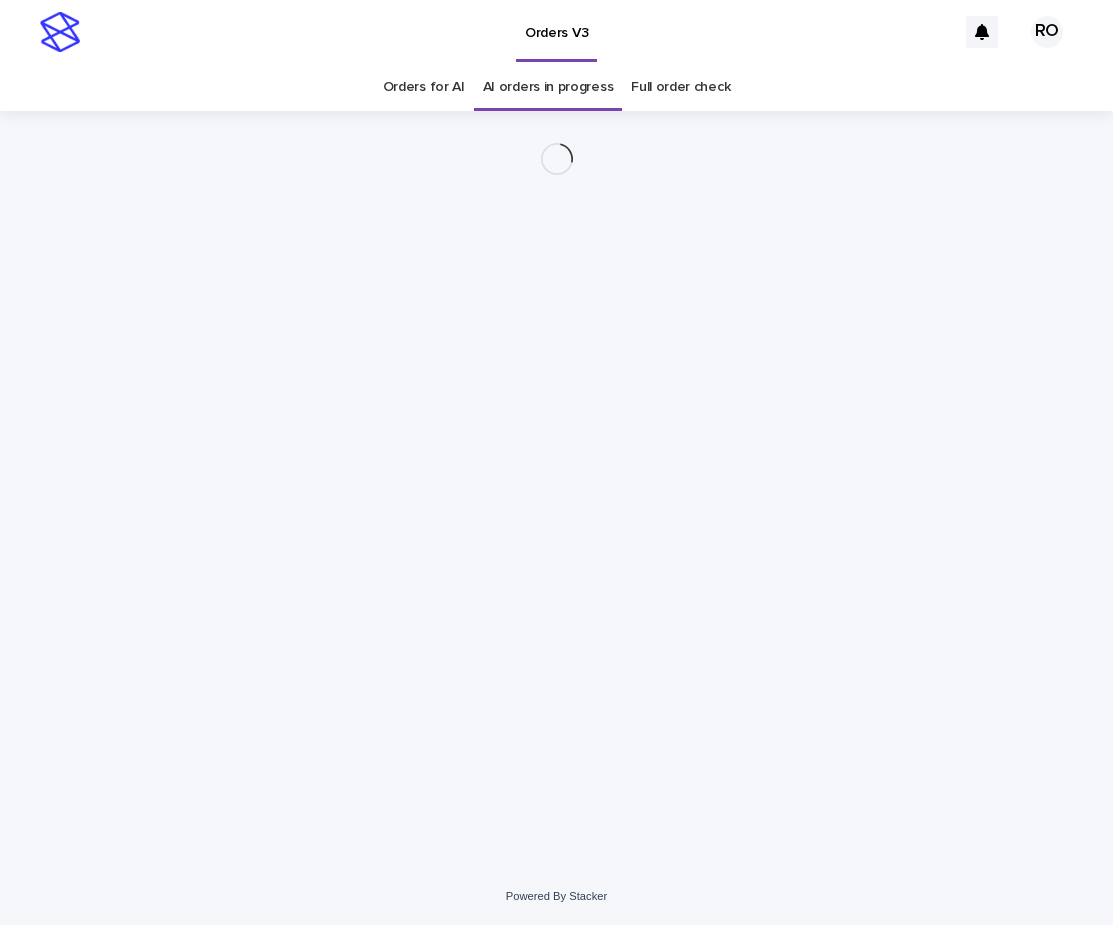 scroll, scrollTop: 0, scrollLeft: 0, axis: both 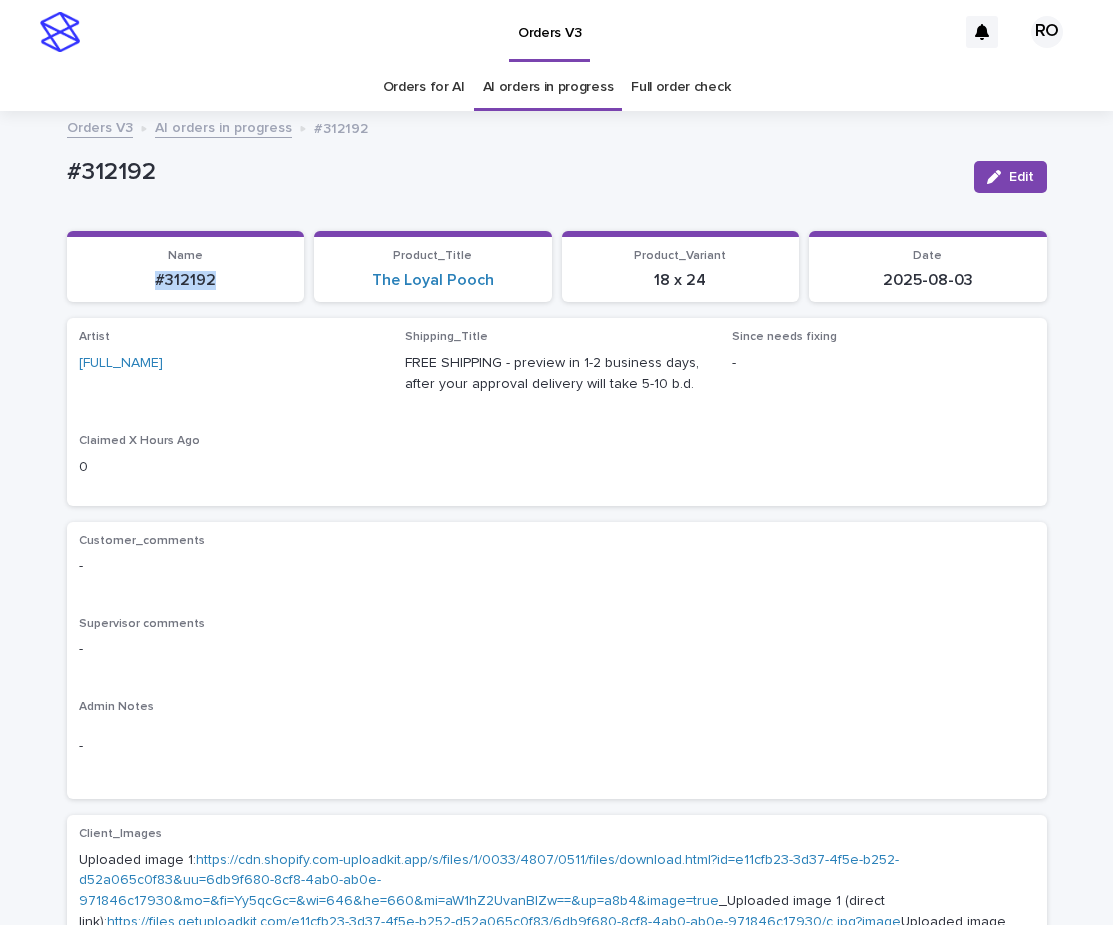 drag, startPoint x: 255, startPoint y: 299, endPoint x: 219, endPoint y: 239, distance: 69.97142 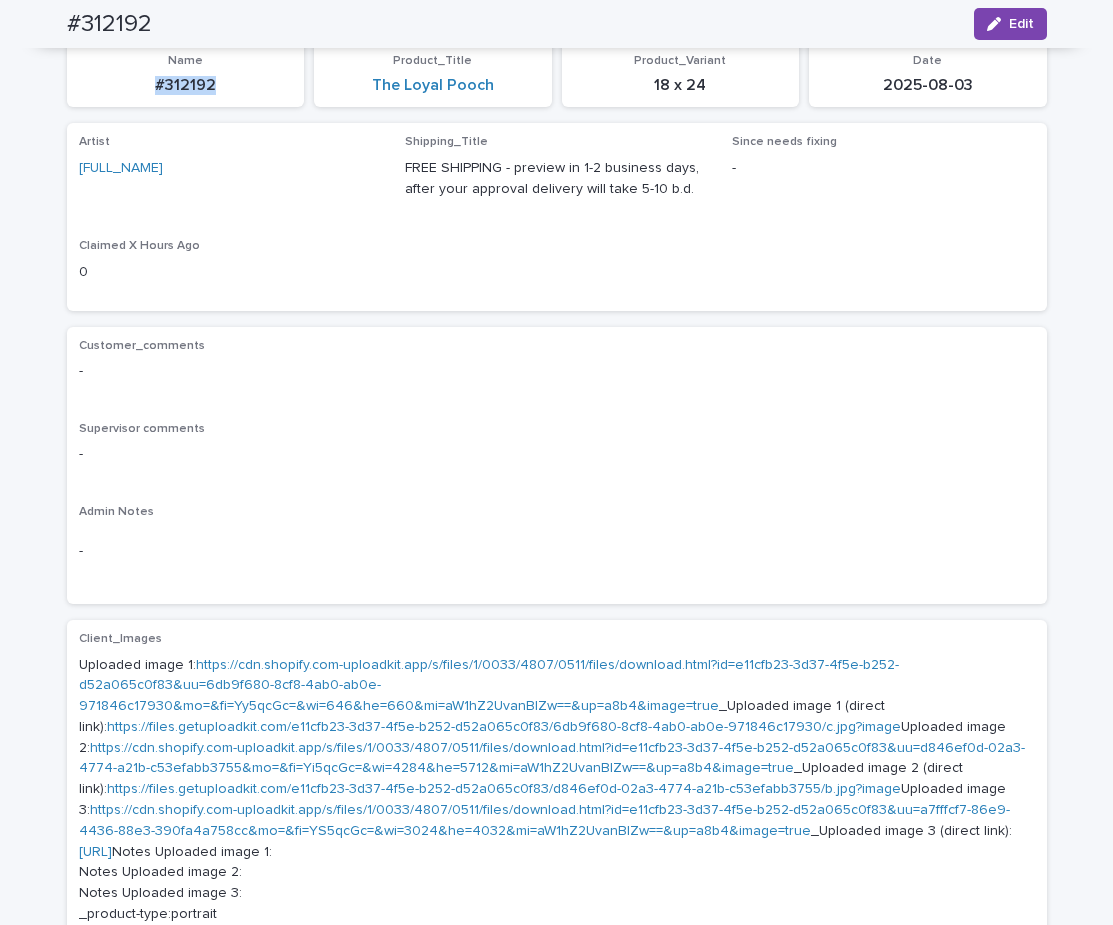 scroll, scrollTop: 157, scrollLeft: 0, axis: vertical 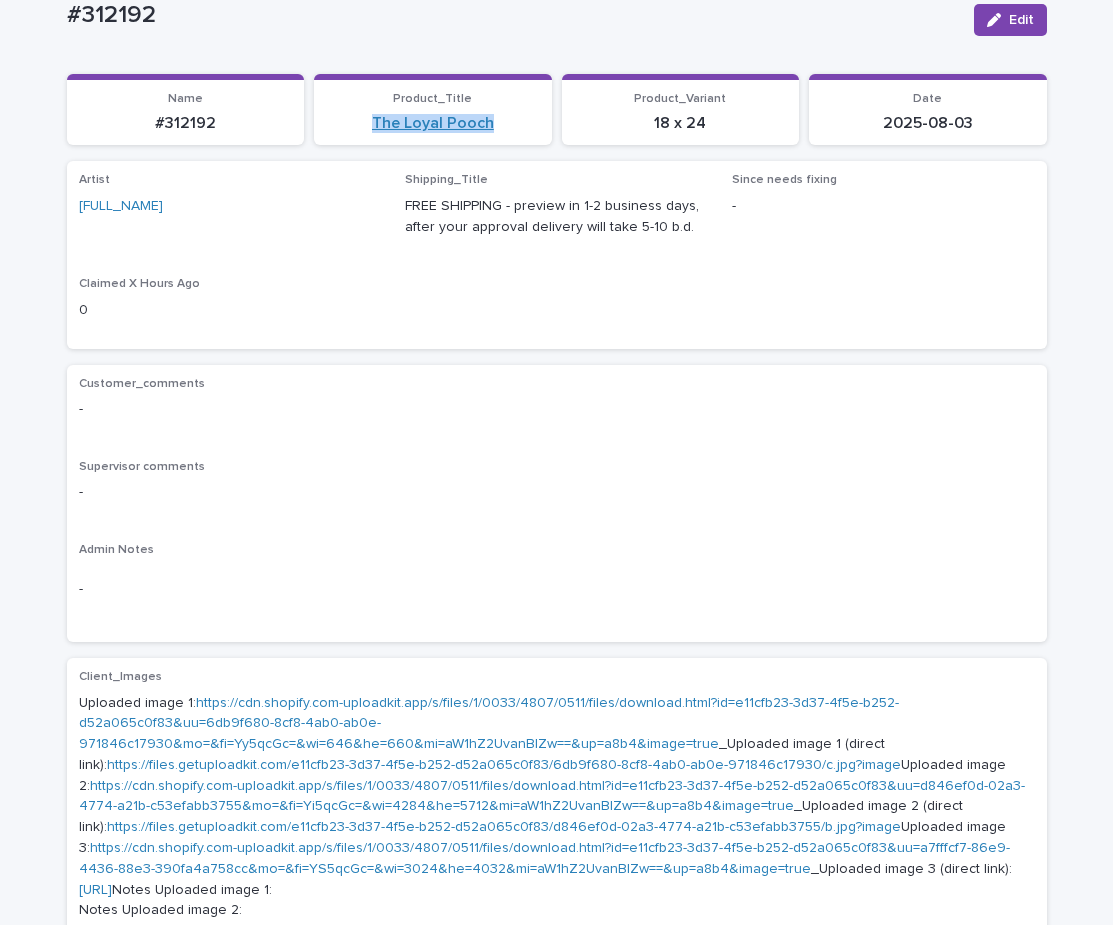 drag, startPoint x: 514, startPoint y: 133, endPoint x: 369, endPoint y: 128, distance: 145.08618 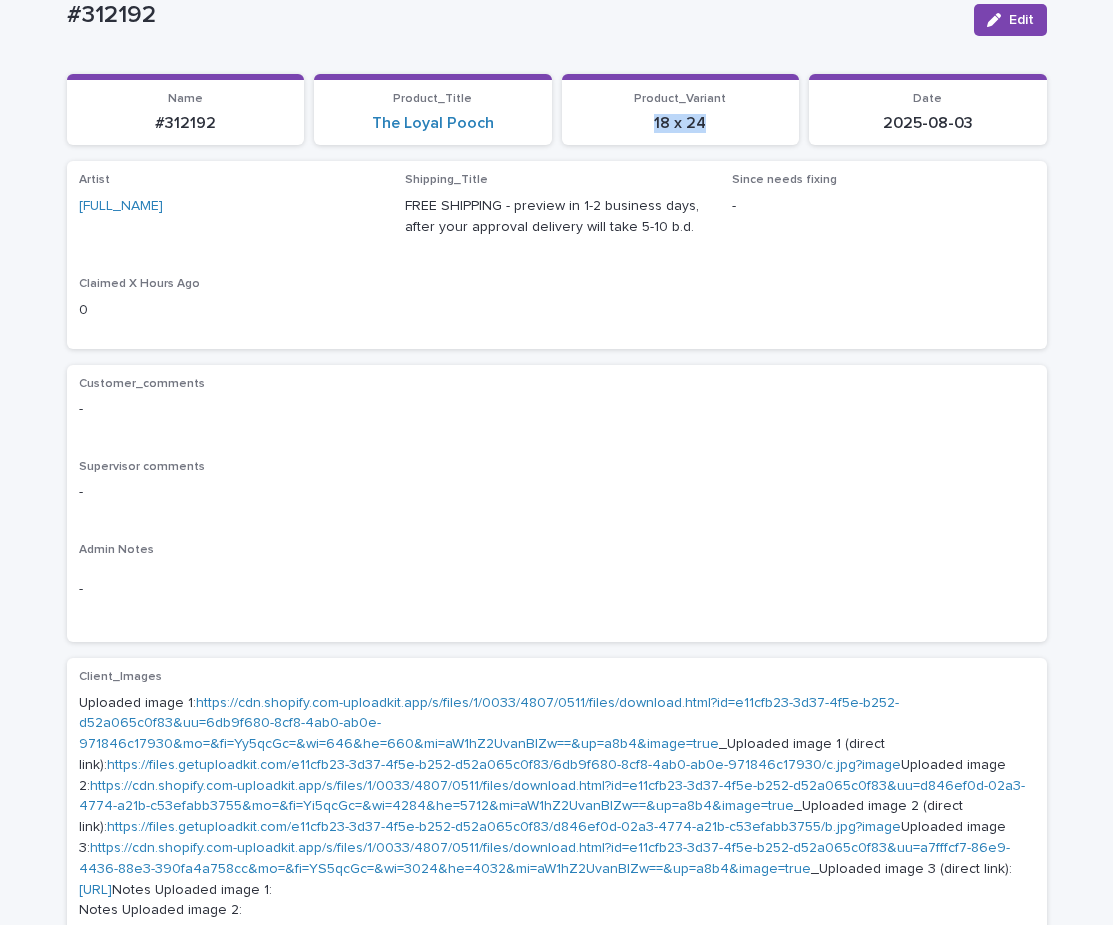 drag, startPoint x: 712, startPoint y: 136, endPoint x: 618, endPoint y: 132, distance: 94.08507 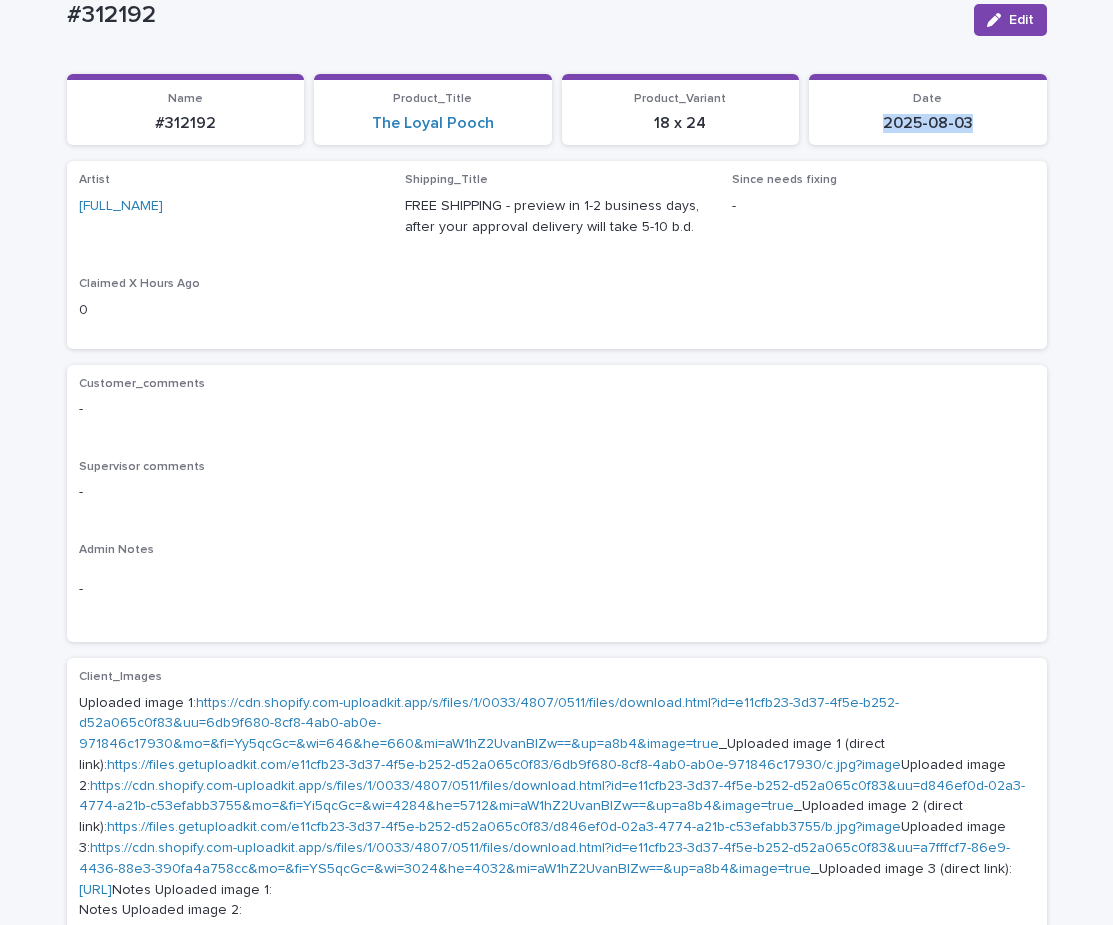drag, startPoint x: 981, startPoint y: 141, endPoint x: 860, endPoint y: 128, distance: 121.69634 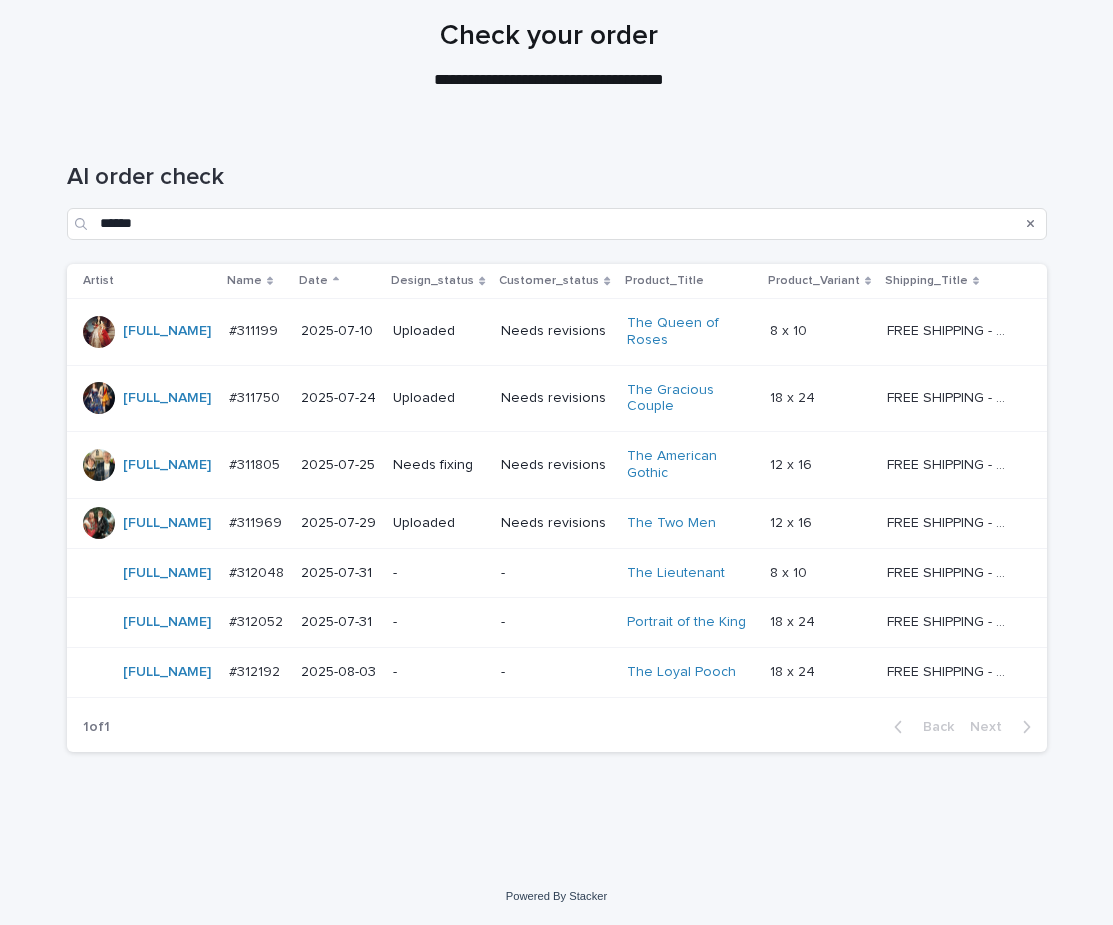 scroll, scrollTop: 64, scrollLeft: 0, axis: vertical 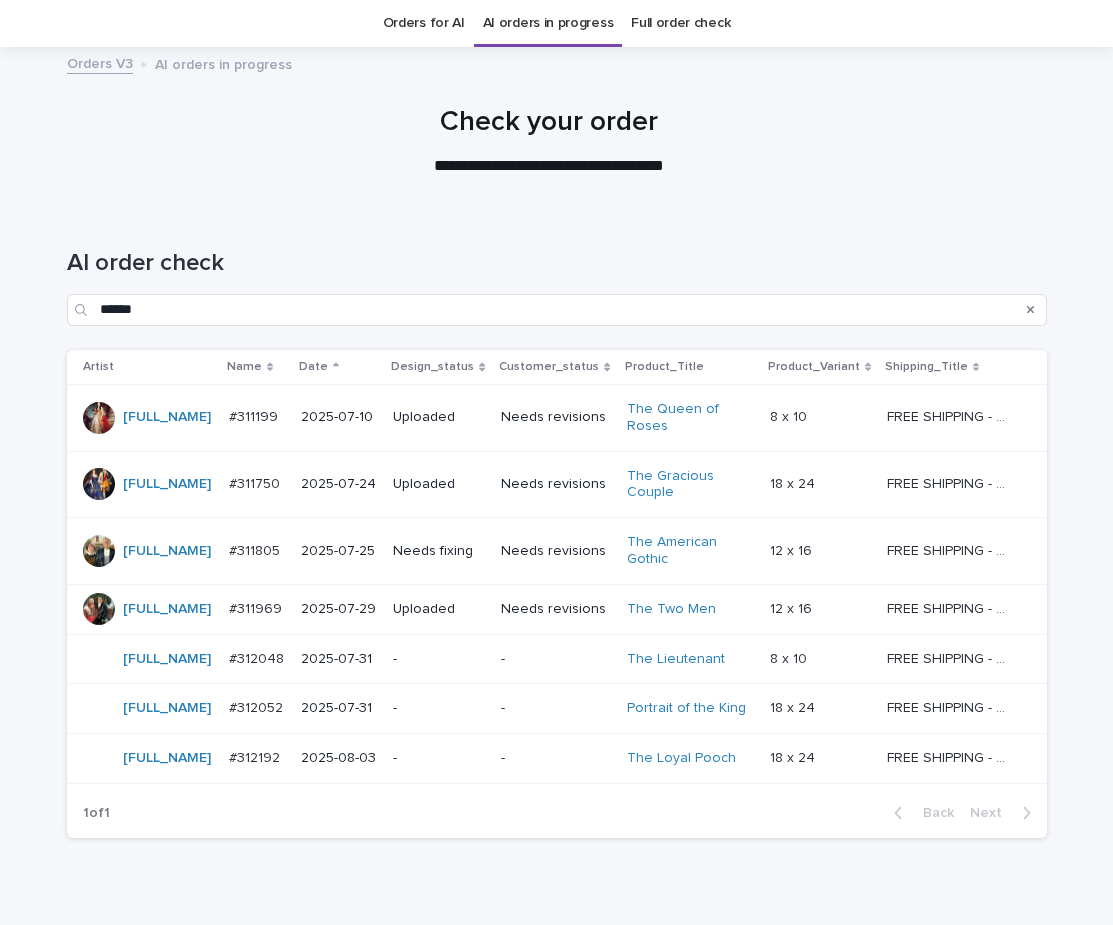 click on "-" at bounding box center [439, 659] 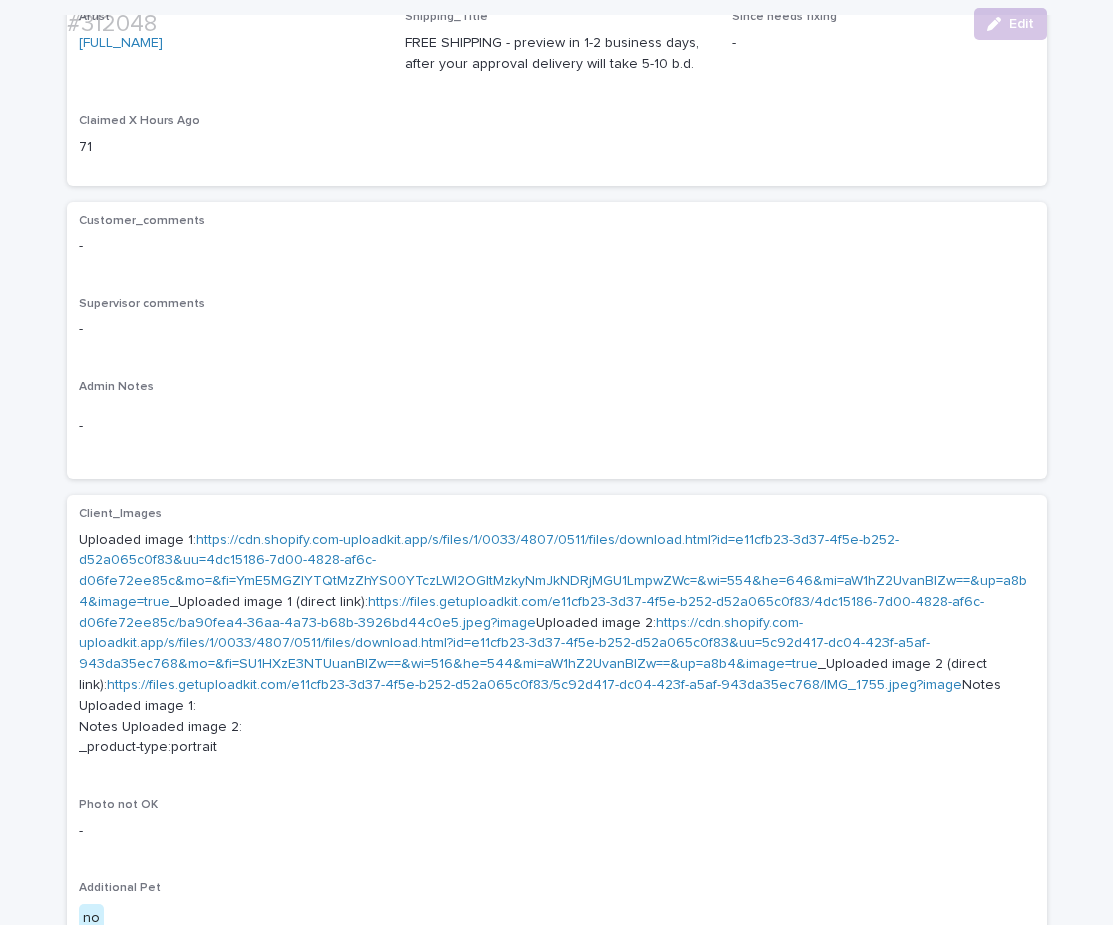 scroll, scrollTop: 406, scrollLeft: 0, axis: vertical 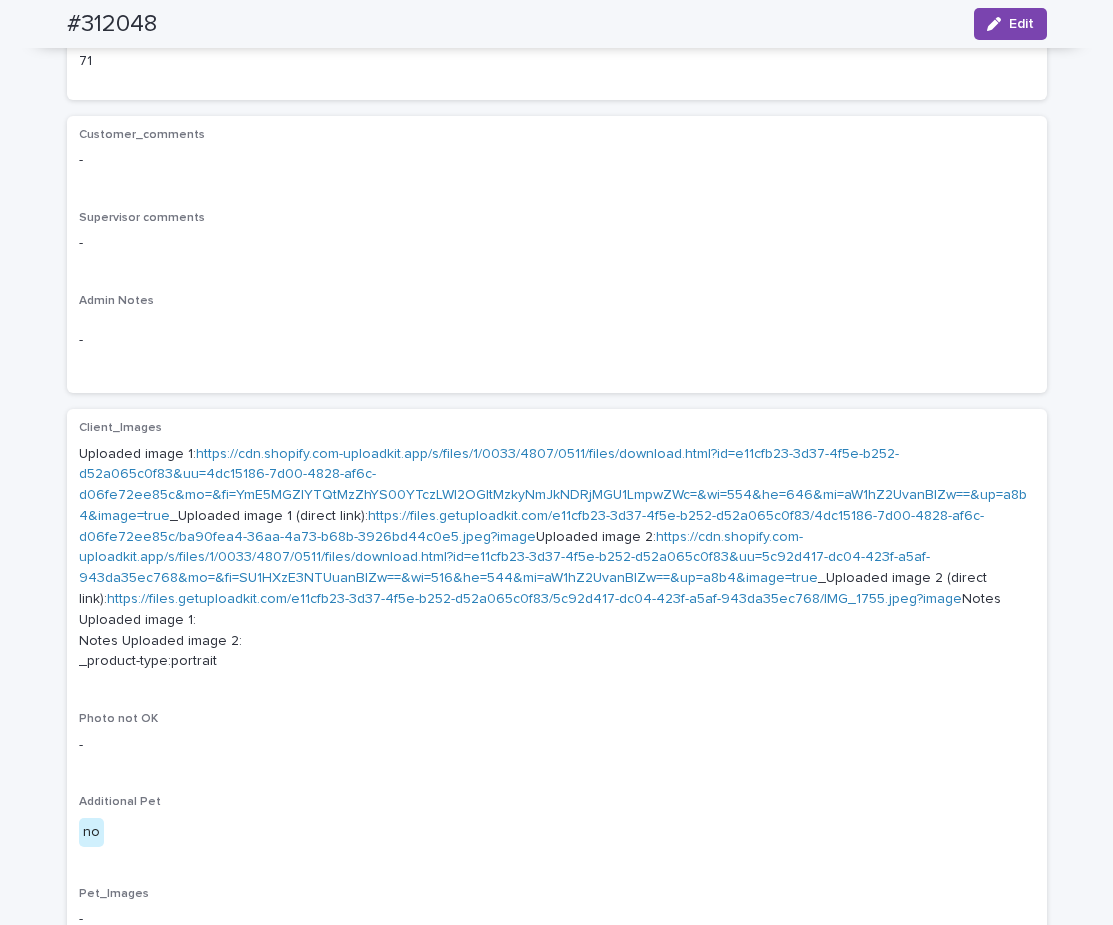 click on "https://cdn.shopify.com-uploadkit.app/s/files/1/0033/4807/0511/files/download.html?id=e11cfb23-3d37-4f5e-b252-d52a065c0f83&uu=4dc15186-7d00-4828-af6c-d06fe72ee85c&mo=&fi=YmE5MGZlYTQtMzZhYS00YTczLWI2OGItMzkyNmJkNDRjMGU1LmpwZWc=&wi=554&he=646&mi=aW1hZ2UvanBlZw==&up=a8b4&image=true" at bounding box center (553, 485) 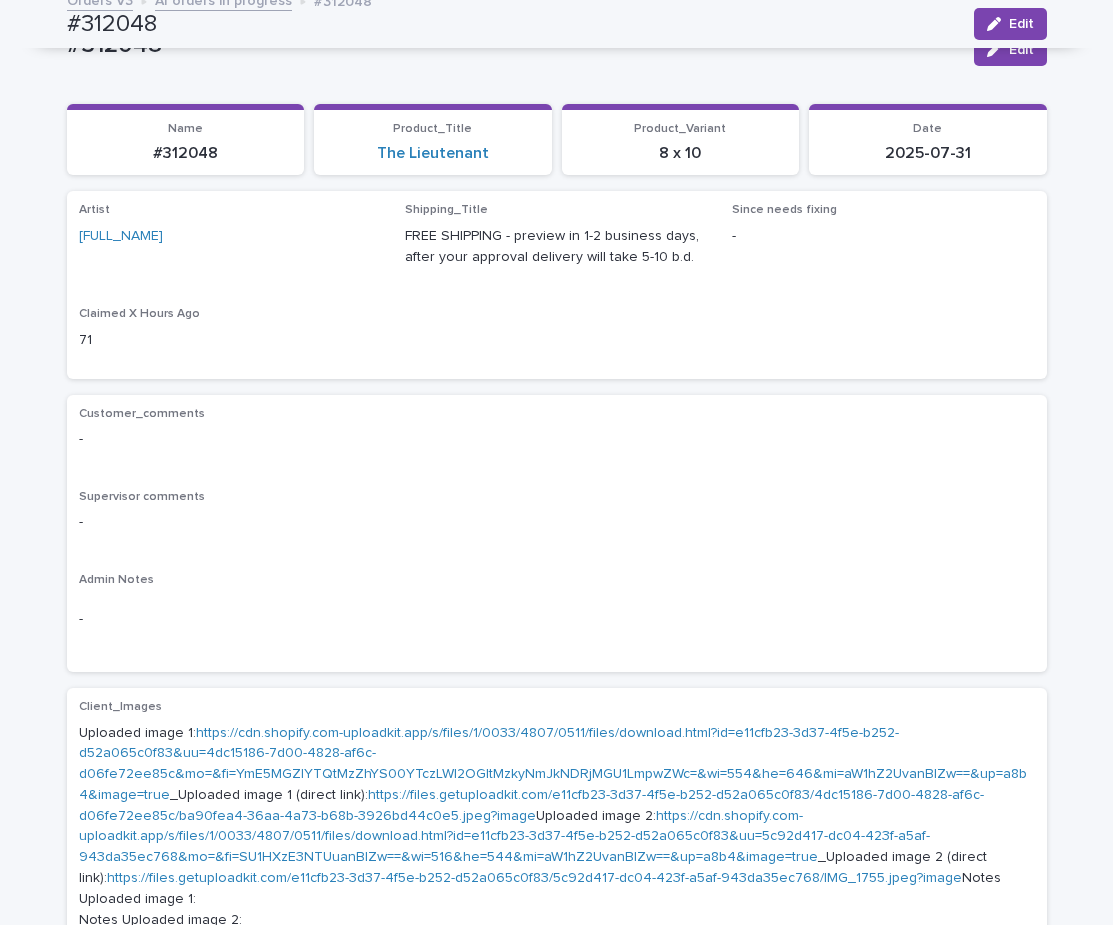scroll, scrollTop: 0, scrollLeft: 0, axis: both 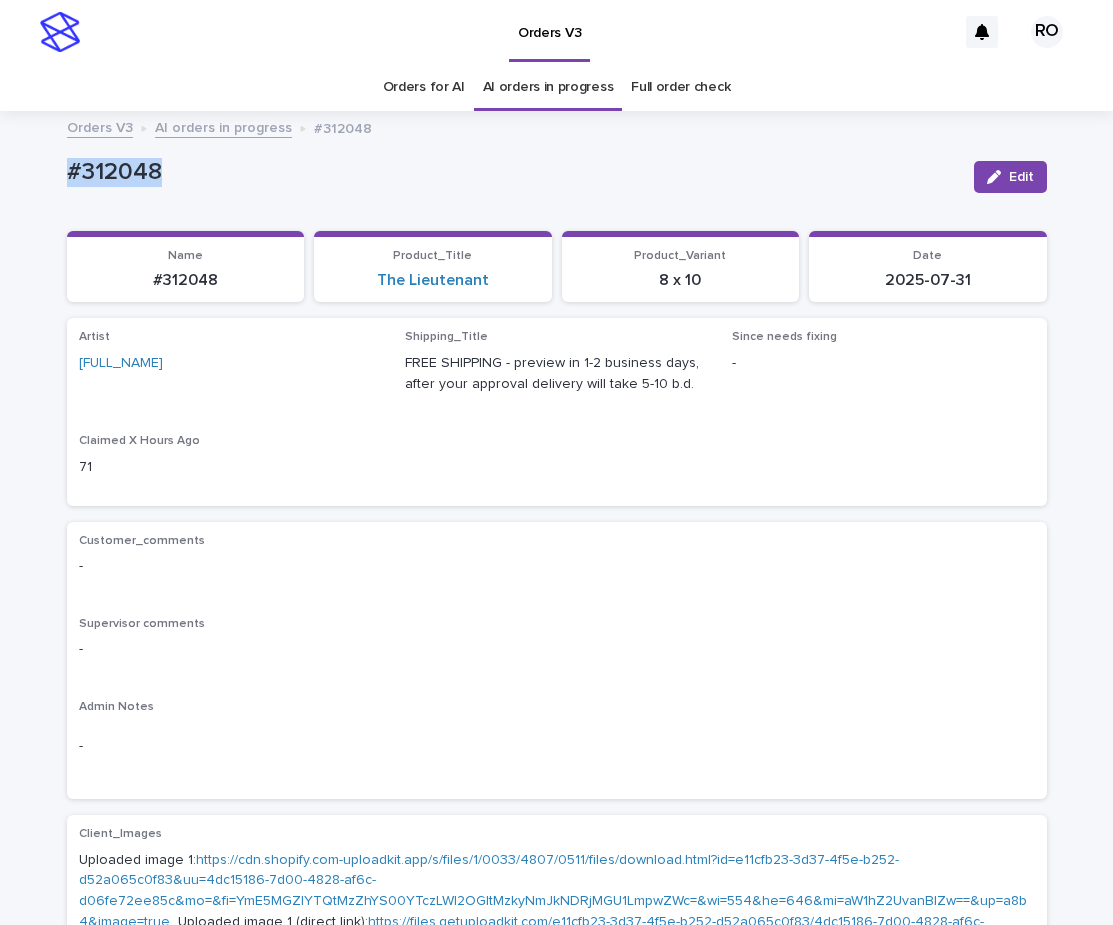 drag, startPoint x: 192, startPoint y: 169, endPoint x: 31, endPoint y: 171, distance: 161.01242 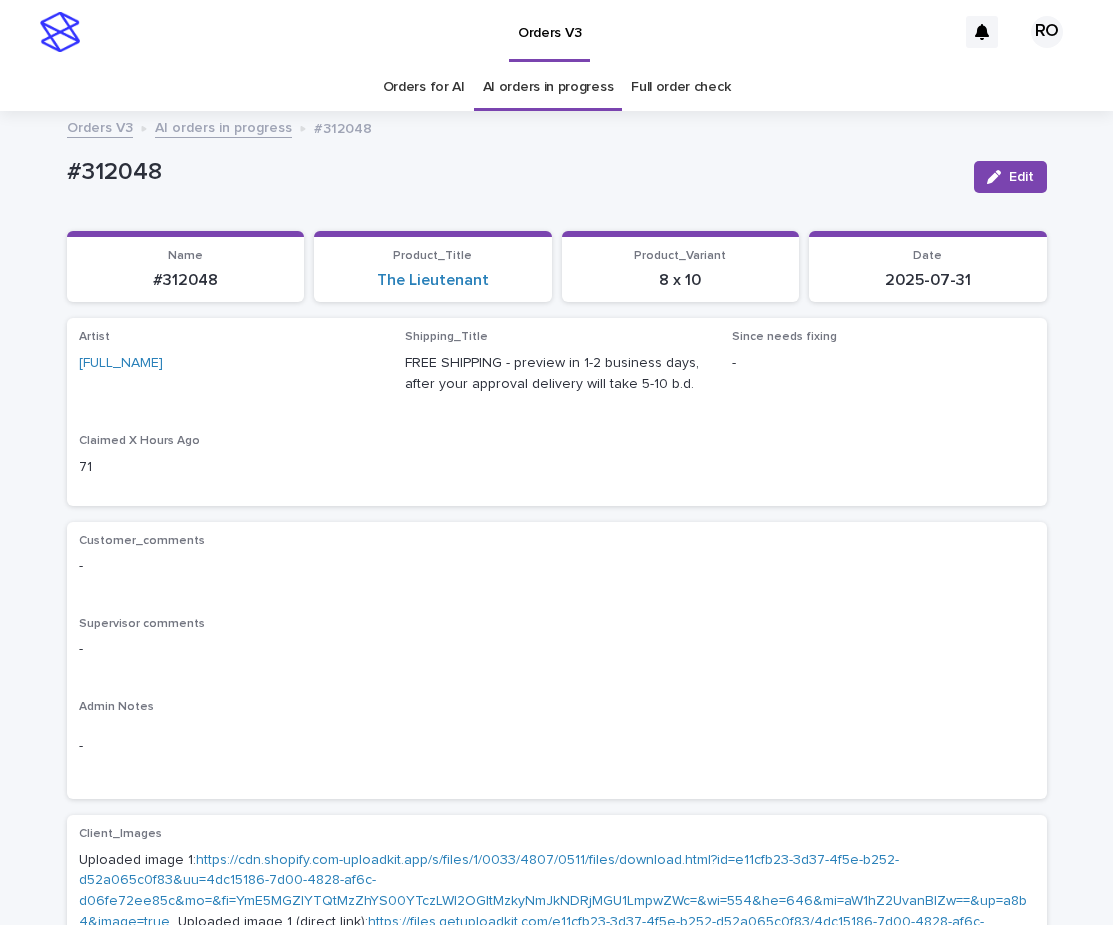 drag, startPoint x: 943, startPoint y: 557, endPoint x: 964, endPoint y: 532, distance: 32.649654 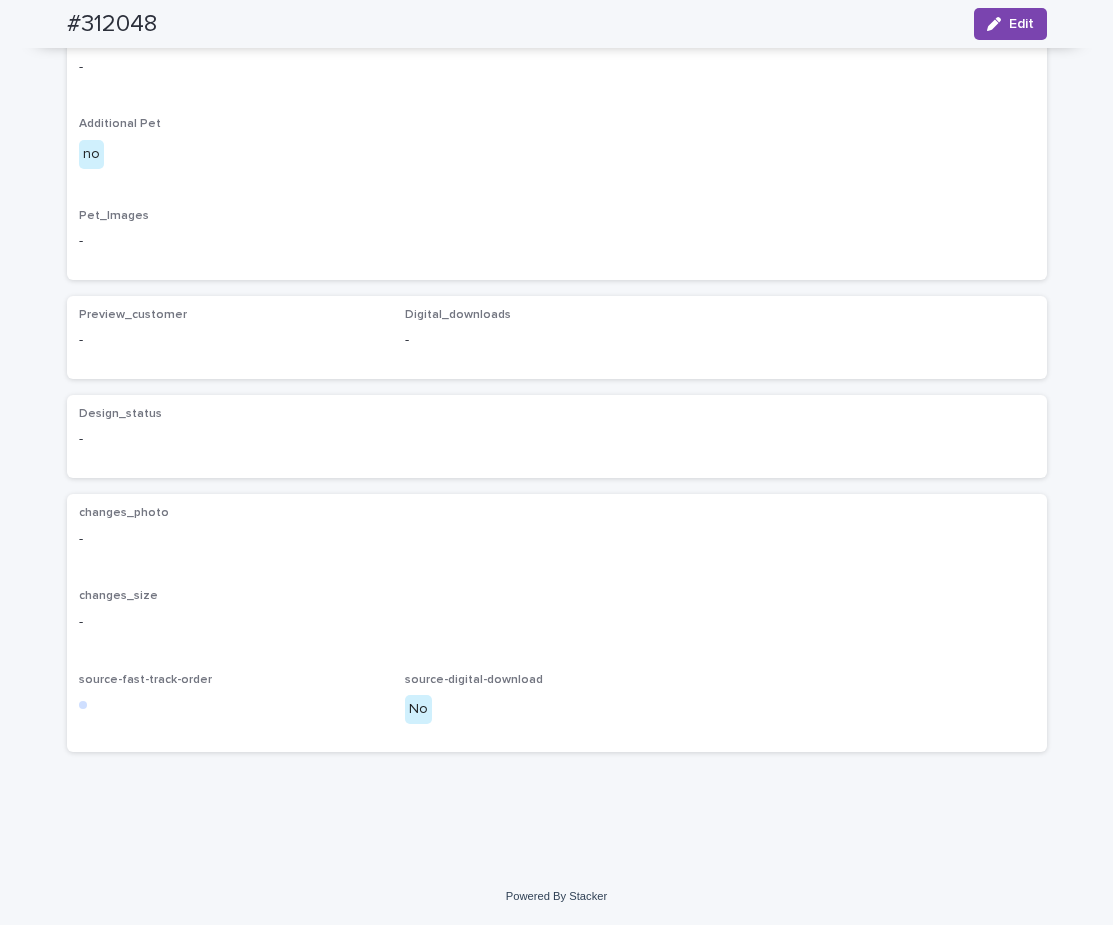 scroll, scrollTop: 1125, scrollLeft: 0, axis: vertical 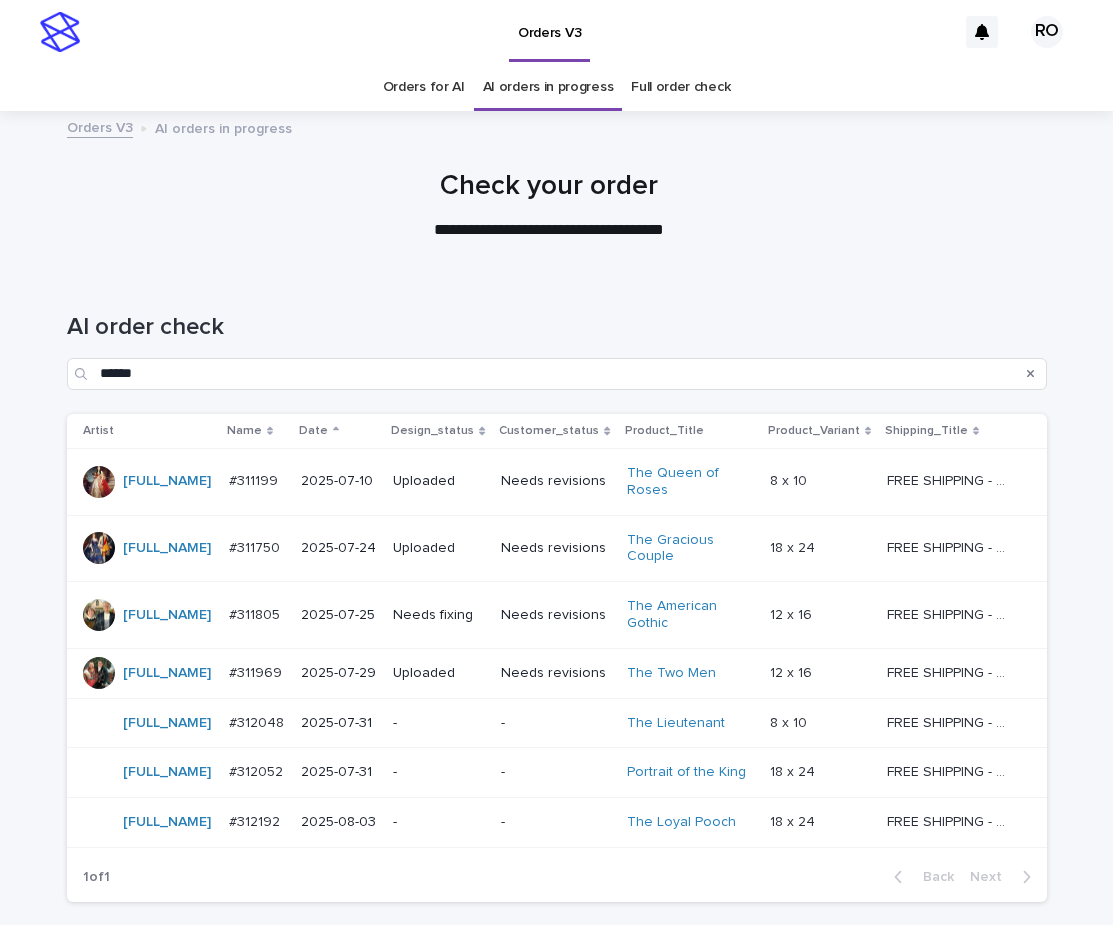 click on "-" at bounding box center [555, 772] 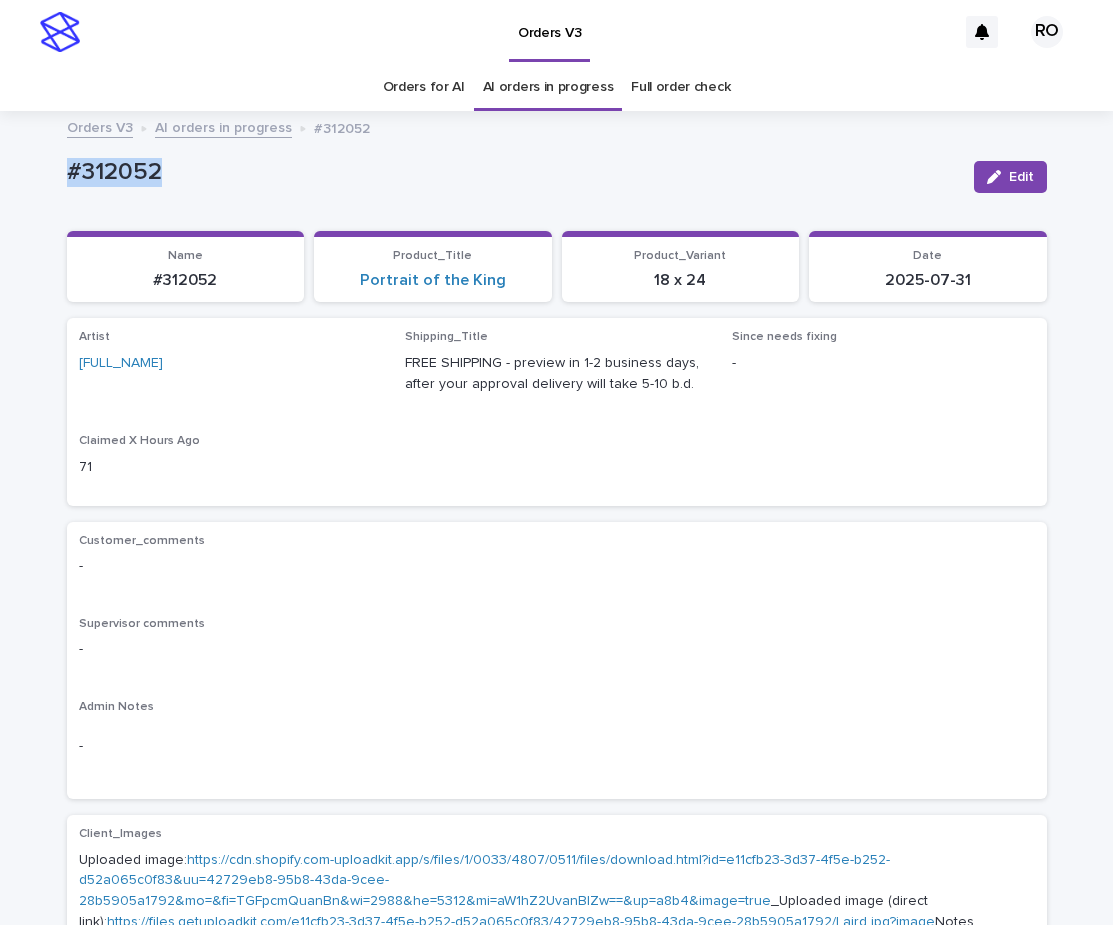 drag, startPoint x: 183, startPoint y: 185, endPoint x: 86, endPoint y: 149, distance: 103.46497 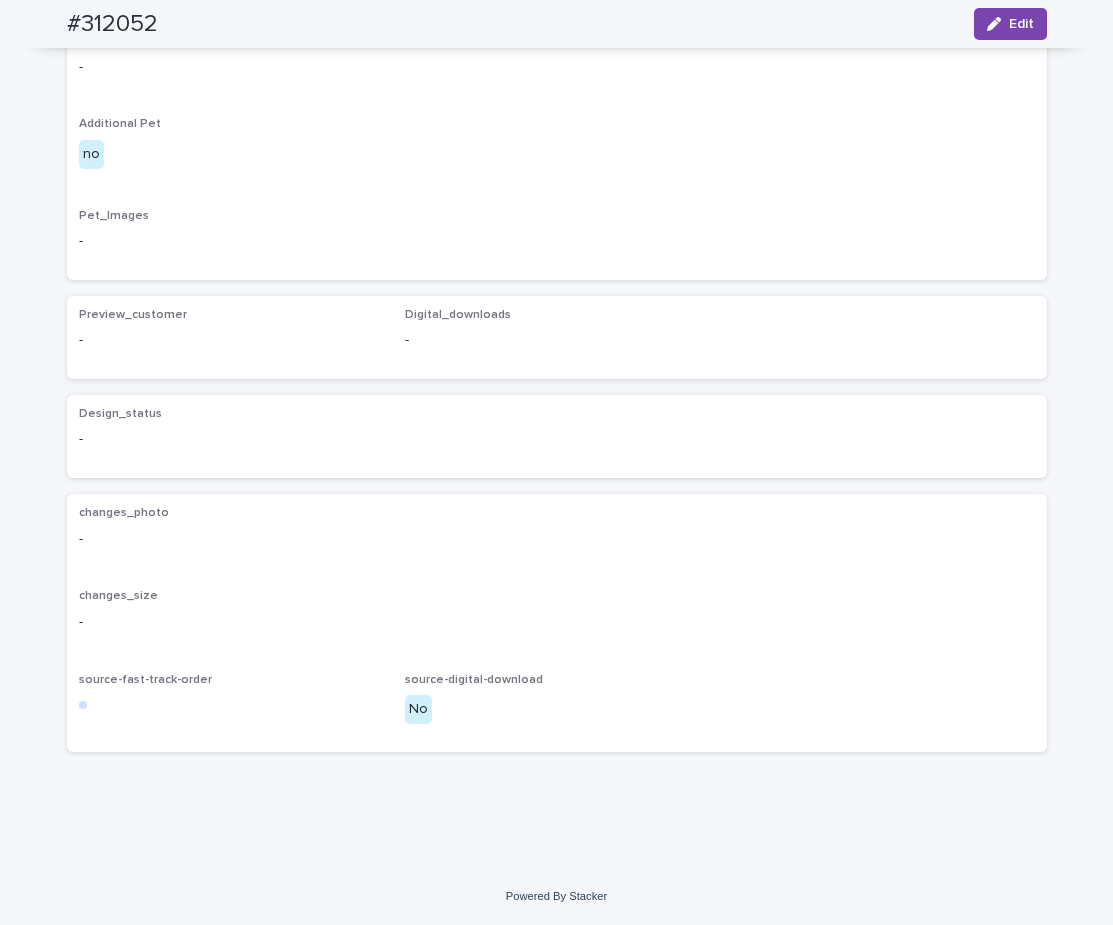 scroll, scrollTop: 991, scrollLeft: 0, axis: vertical 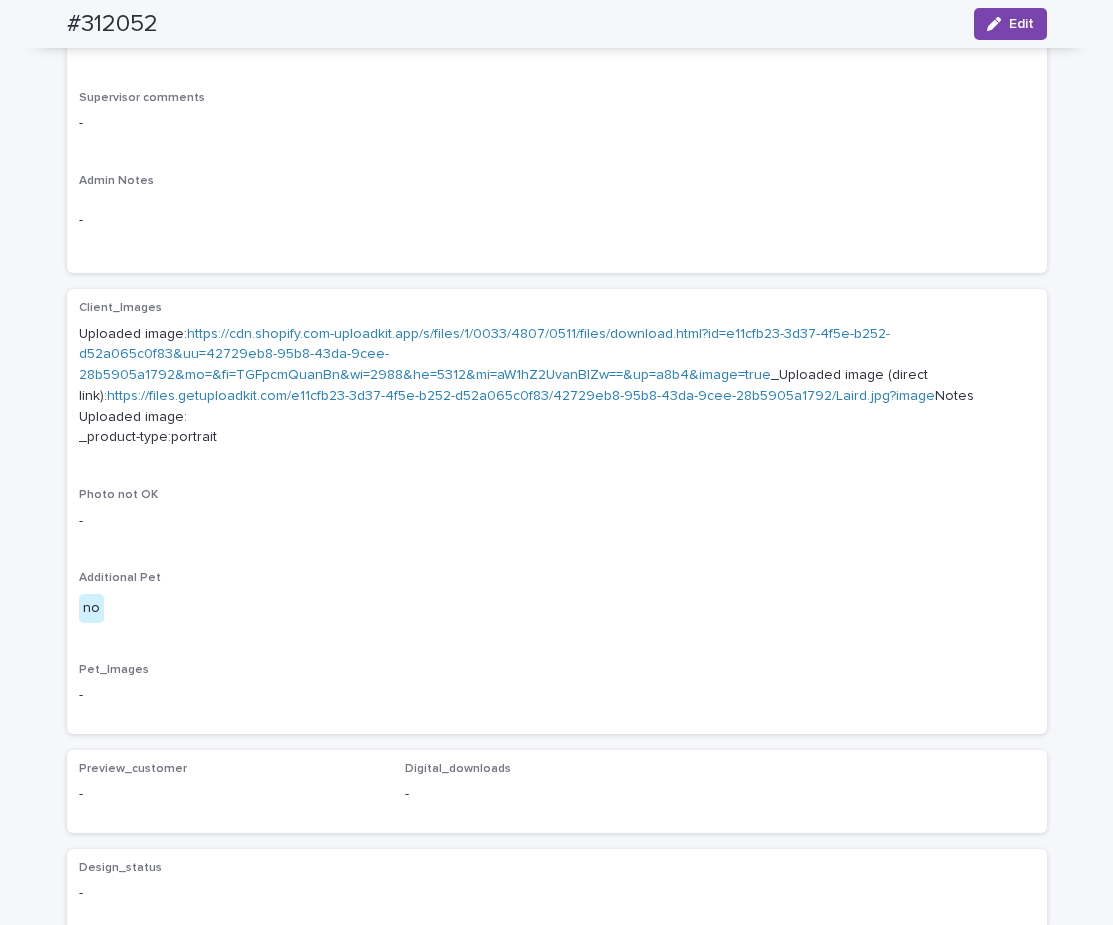 click on "https://cdn.shopify.com-uploadkit.app/s/files/1/0033/4807/0511/files/download.html?id=e11cfb23-3d37-4f5e-b252-d52a065c0f83&uu=42729eb8-95b8-43da-9cee-28b5905a1792&mo=&fi=TGFpcmQuanBn&wi=2988&he=5312&mi=aW1hZ2UvanBlZw==&up=a8b4&image=true" at bounding box center (484, 355) 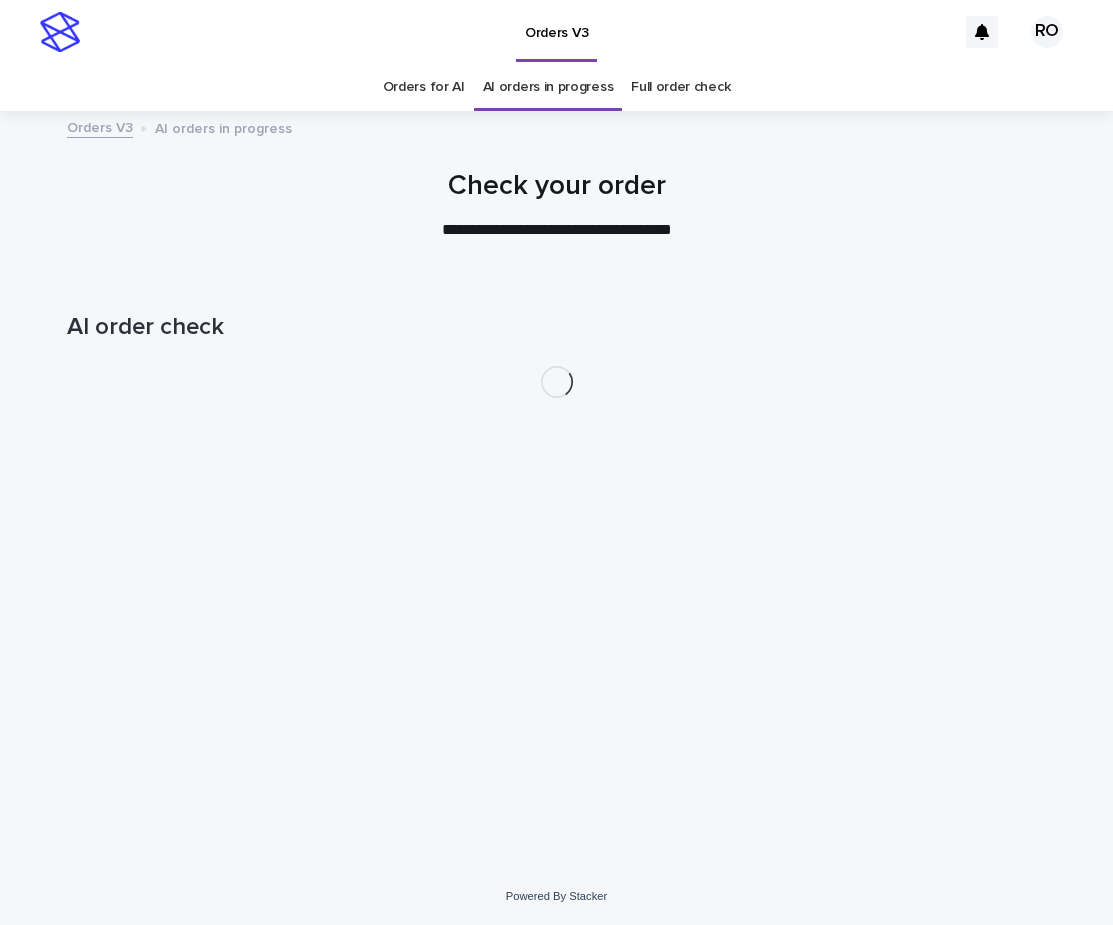 scroll, scrollTop: 0, scrollLeft: 0, axis: both 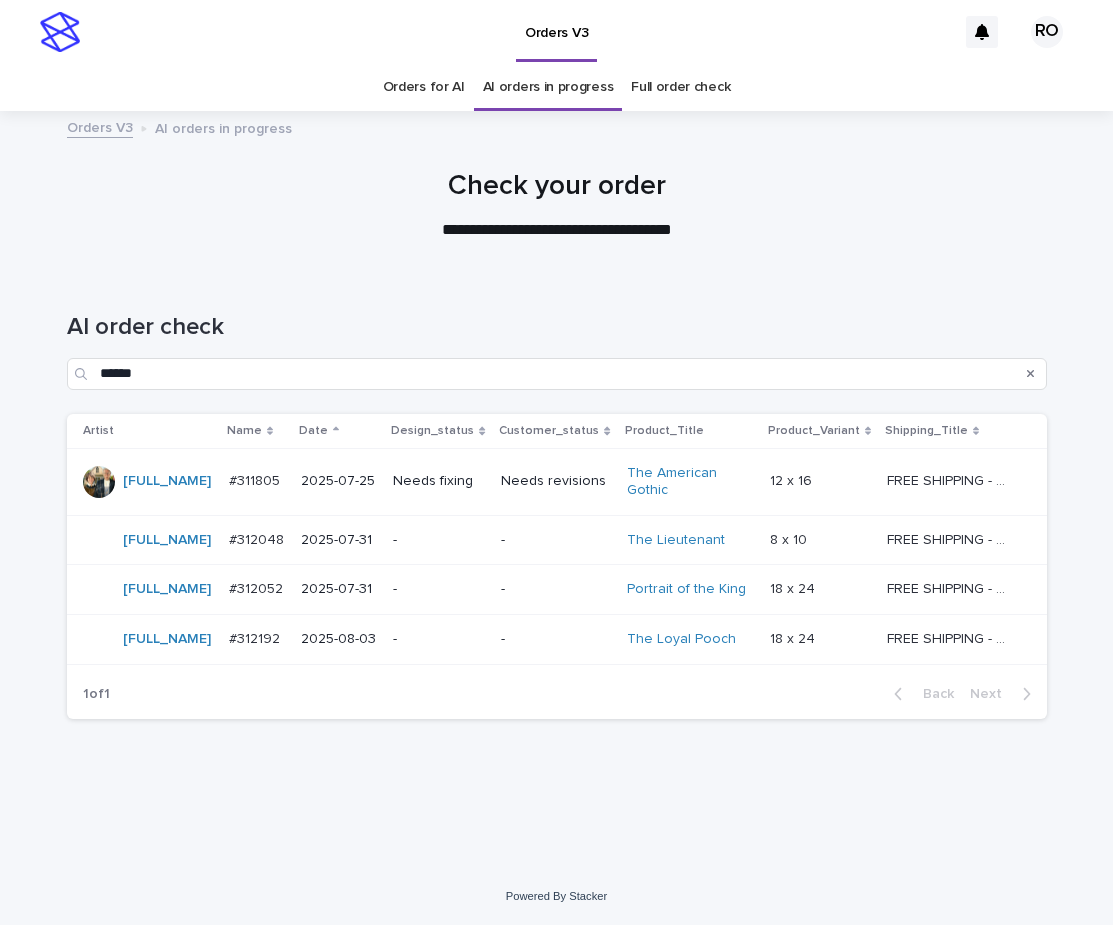 click on "-" at bounding box center (555, 540) 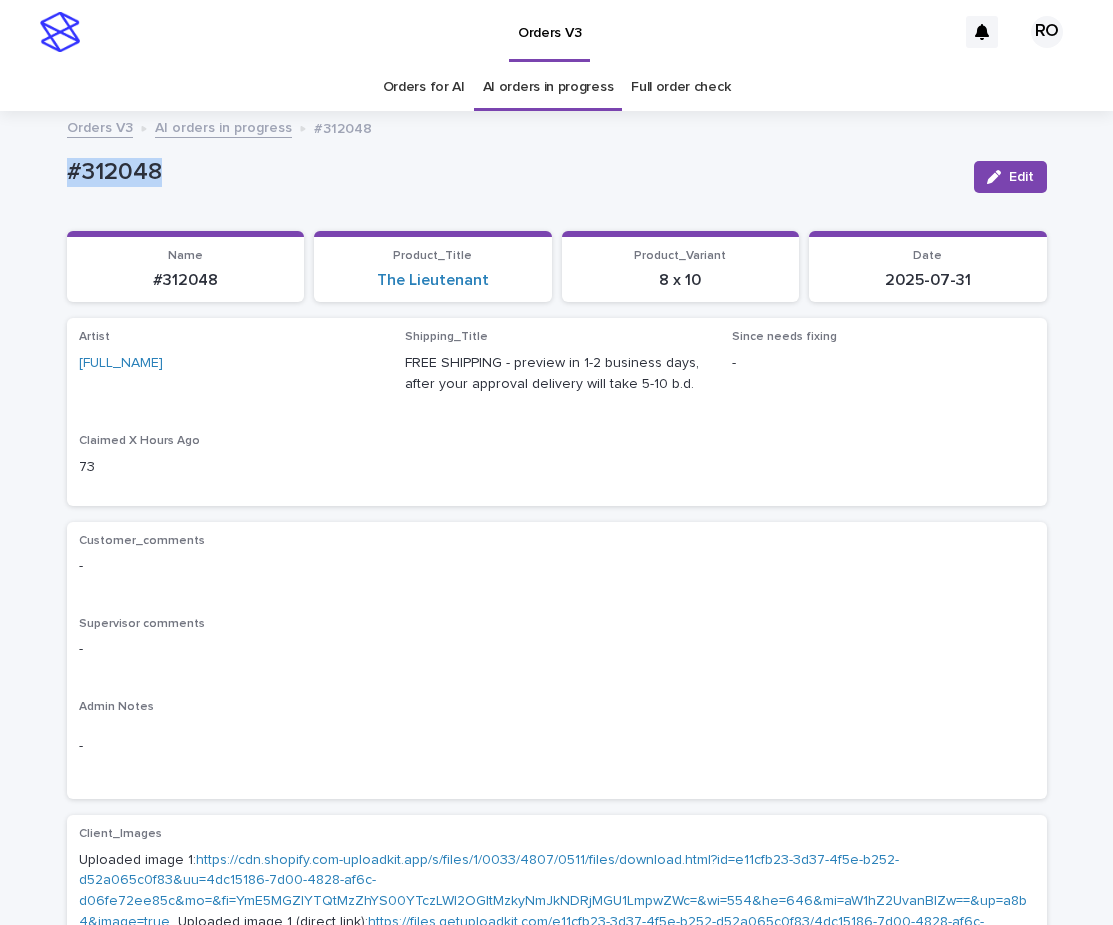 drag, startPoint x: 207, startPoint y: 172, endPoint x: 60, endPoint y: 151, distance: 148.49243 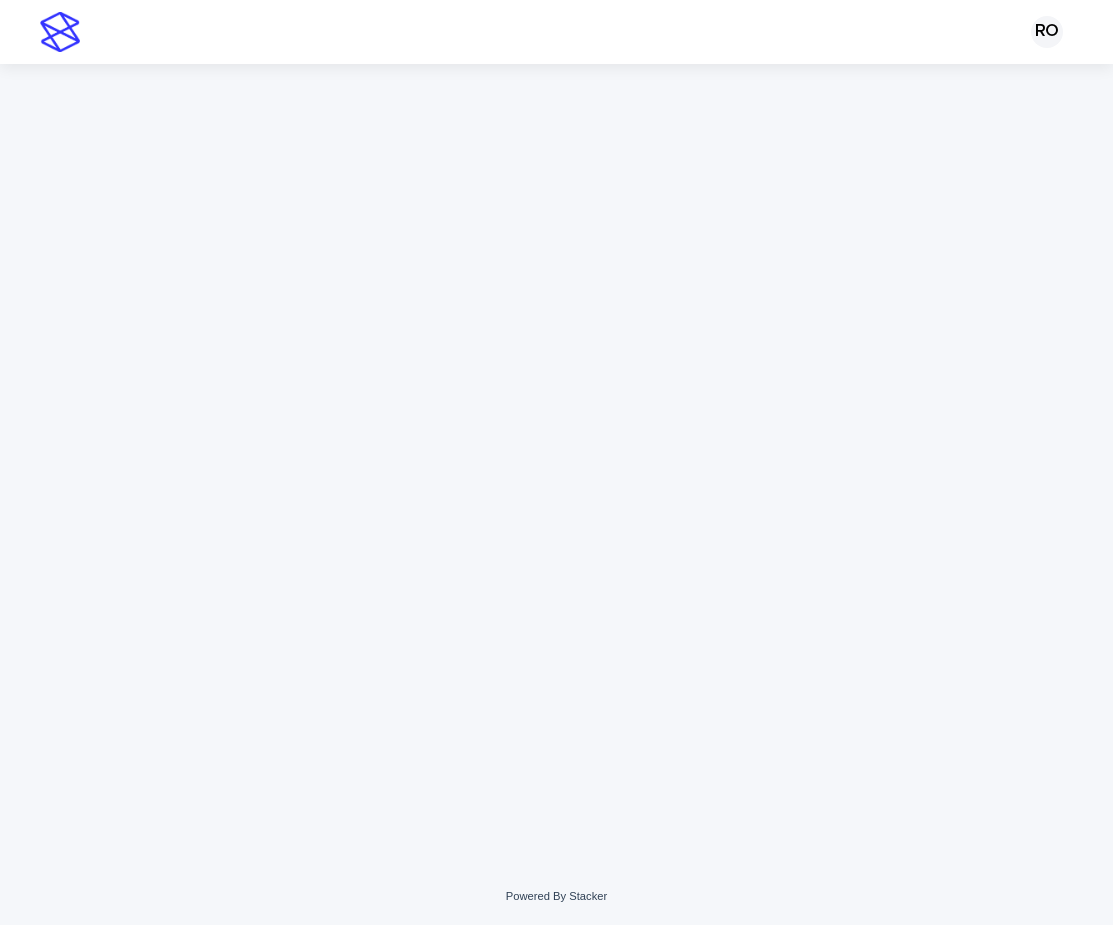 scroll, scrollTop: 0, scrollLeft: 0, axis: both 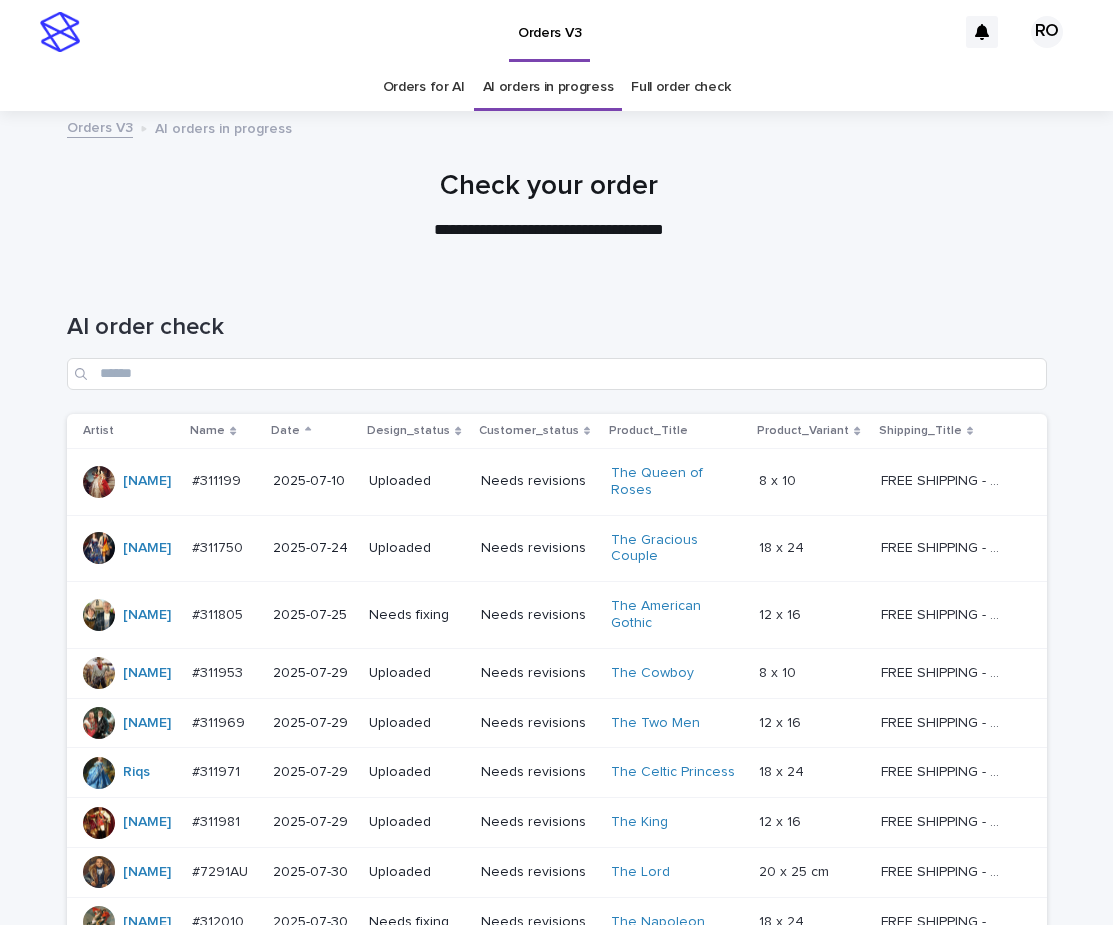drag, startPoint x: 470, startPoint y: 307, endPoint x: 461, endPoint y: 312, distance: 10.29563 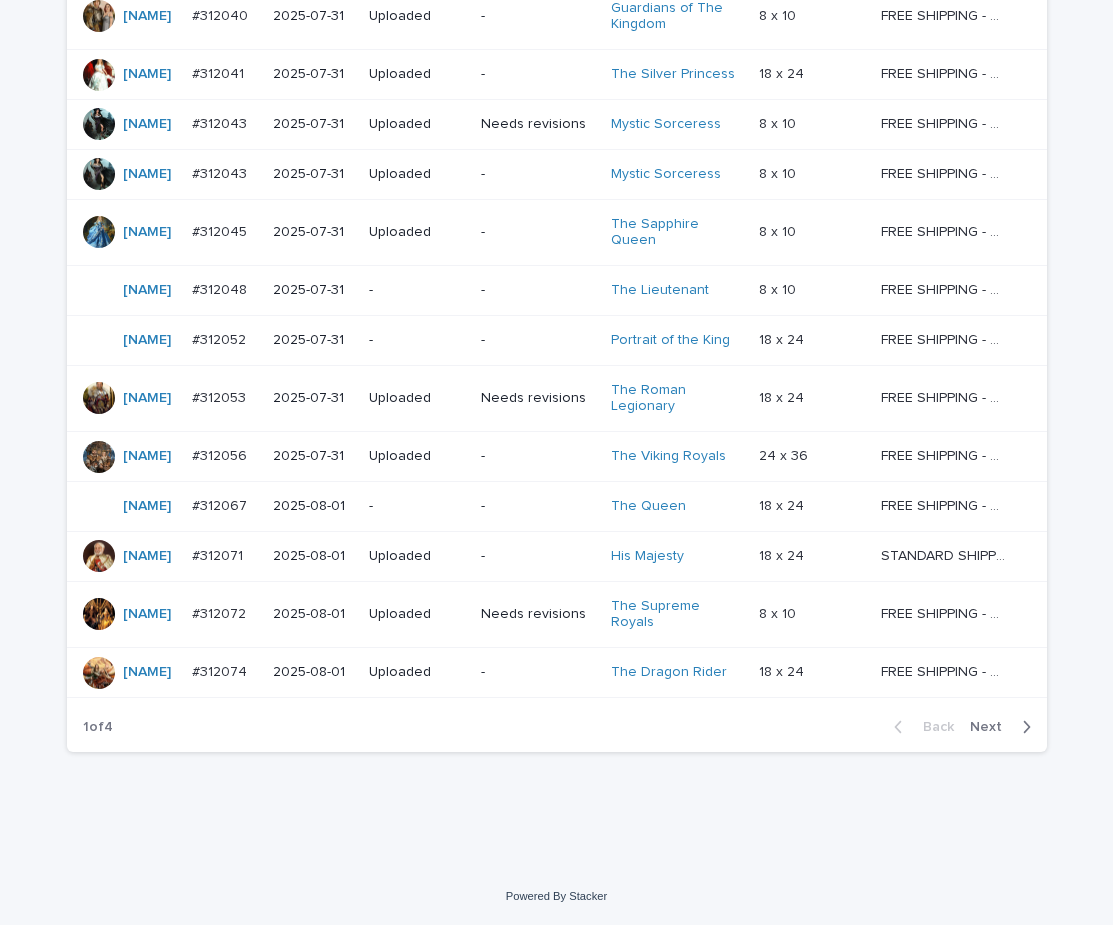 scroll, scrollTop: 1513, scrollLeft: 0, axis: vertical 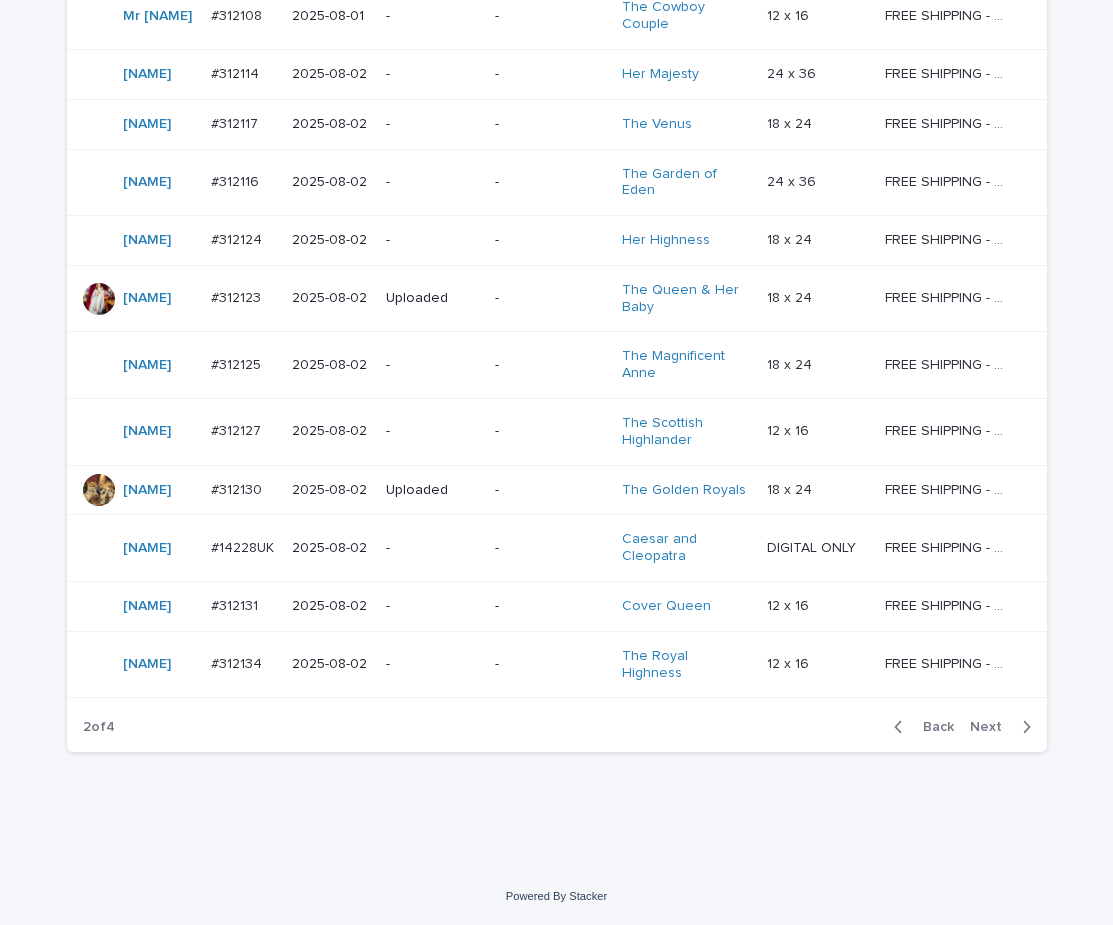 click on "Back" at bounding box center [932, 727] 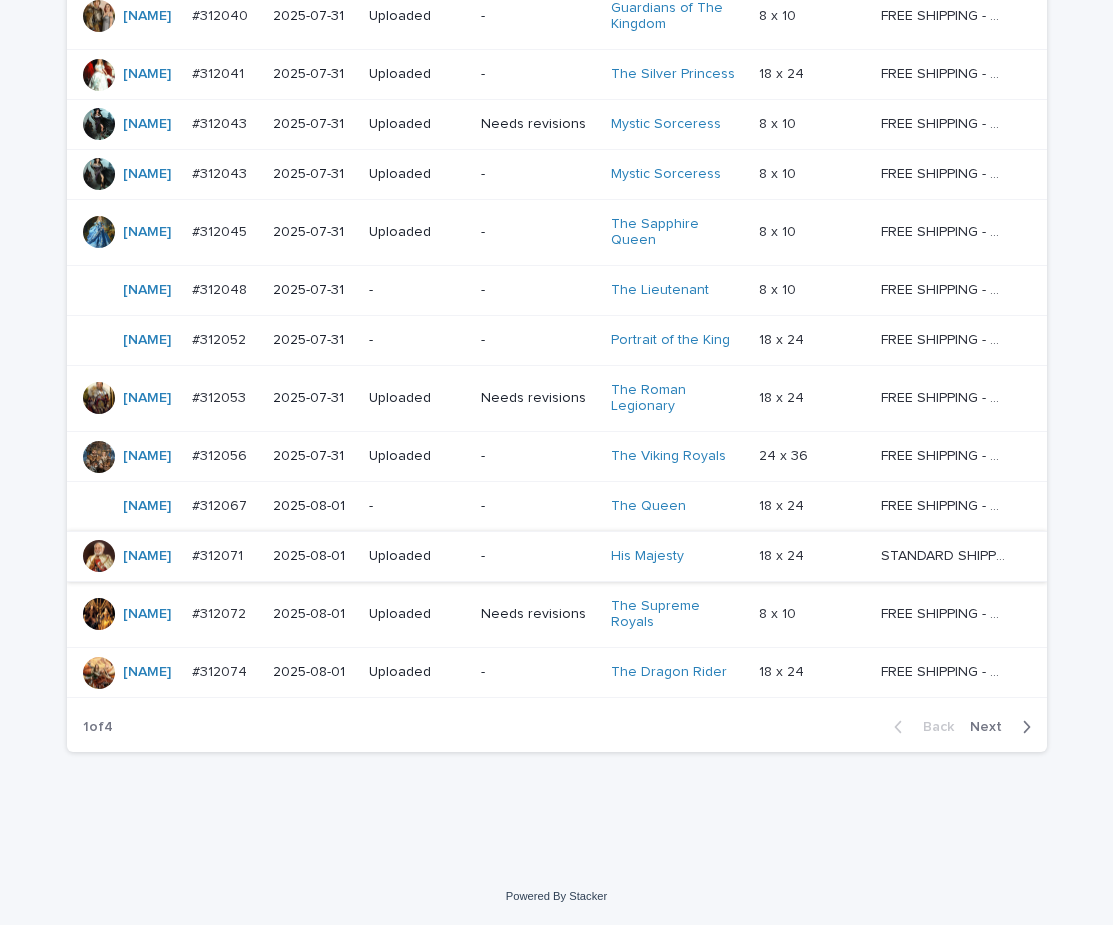 scroll, scrollTop: 1513, scrollLeft: 0, axis: vertical 